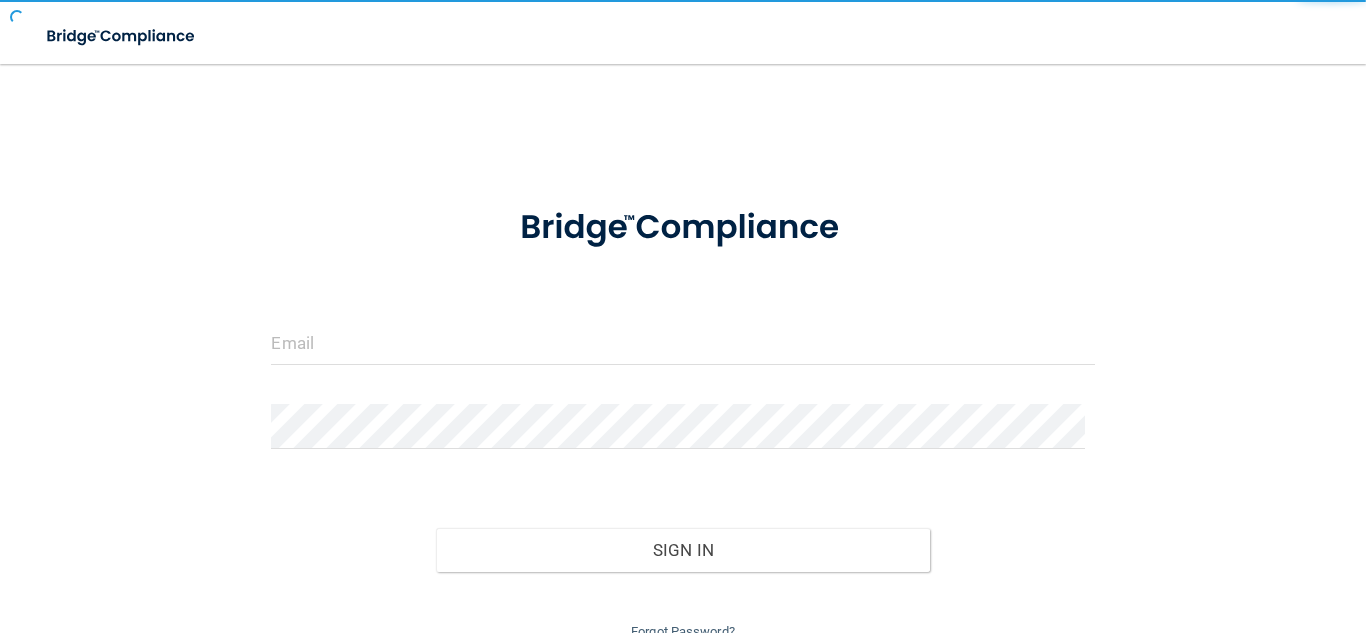 scroll, scrollTop: 0, scrollLeft: 0, axis: both 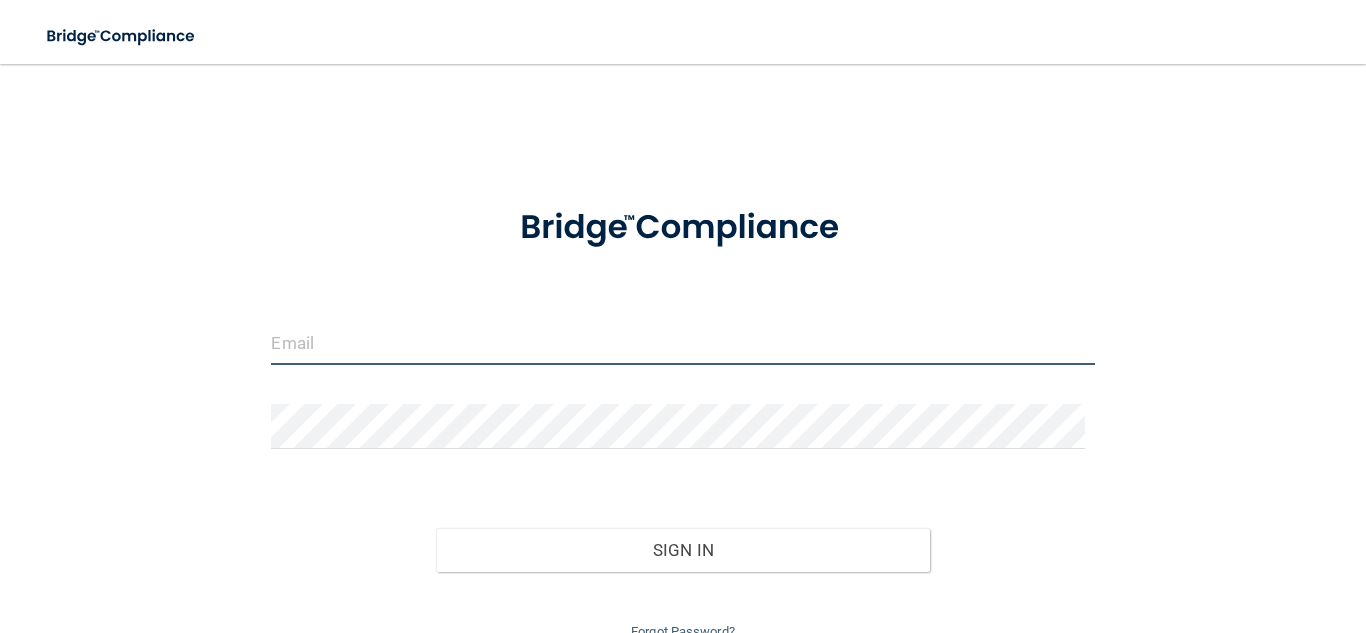 click at bounding box center (682, 342) 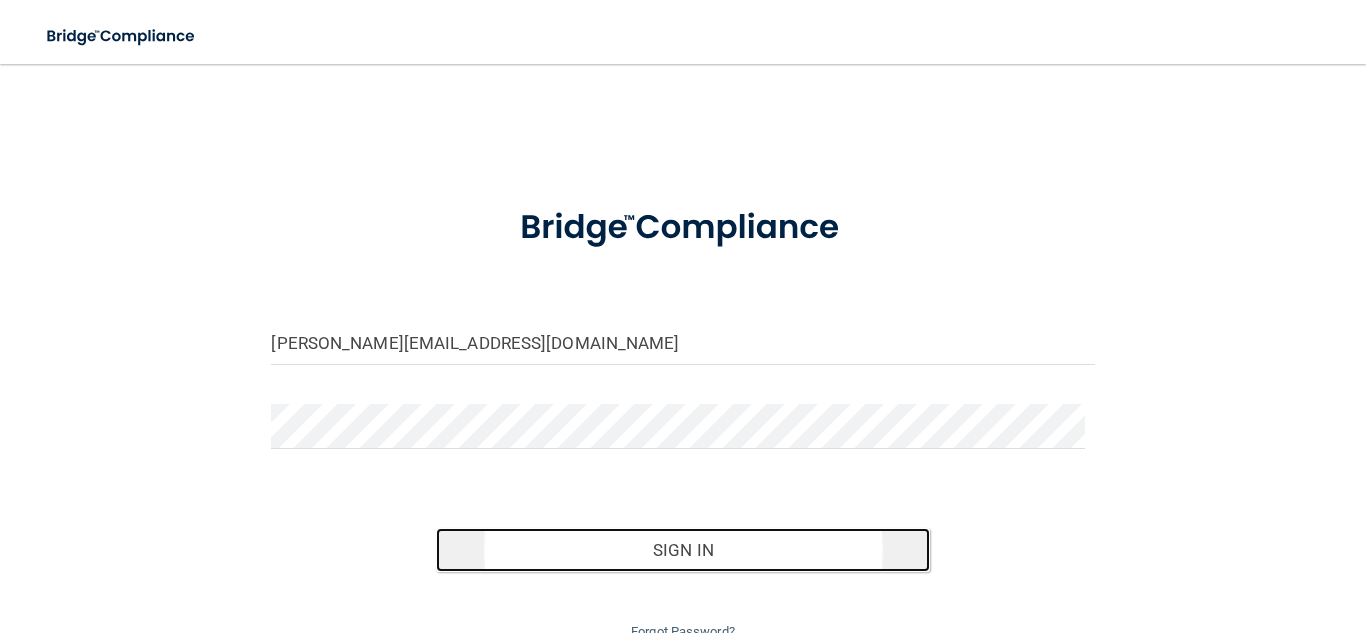 click on "Sign In" at bounding box center [683, 550] 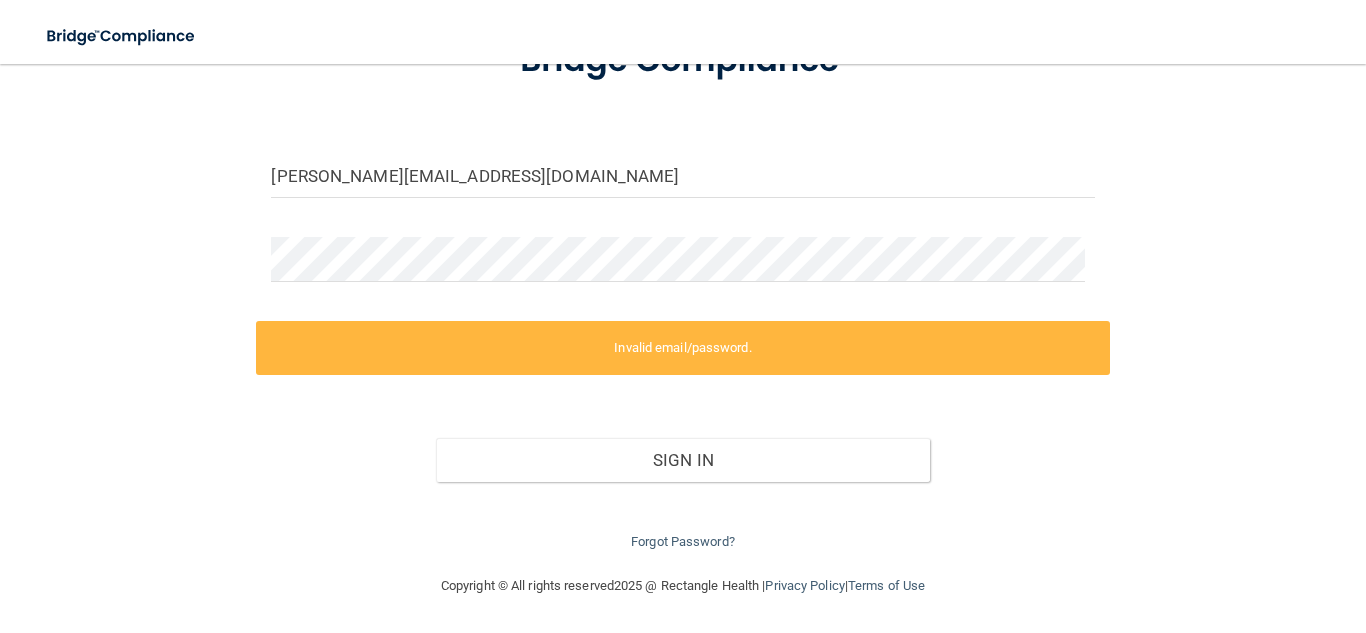 scroll, scrollTop: 0, scrollLeft: 0, axis: both 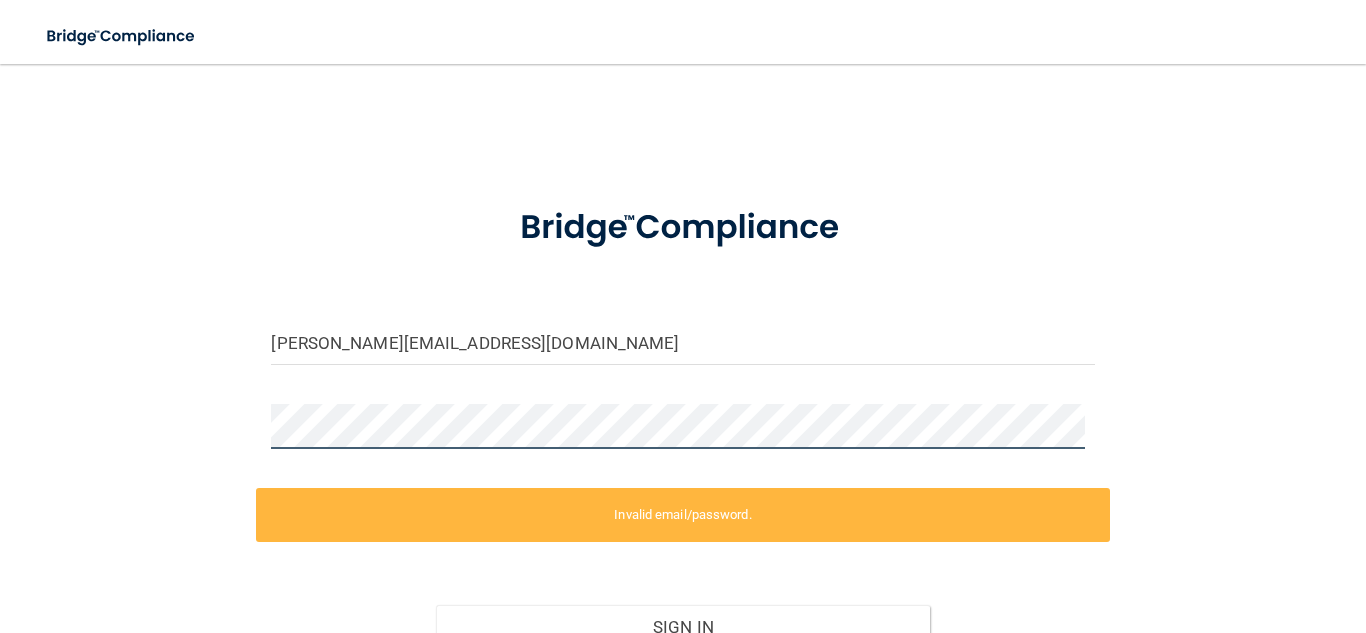 click on "[PERSON_NAME][EMAIL_ADDRESS][DOMAIN_NAME]                                    Invalid email/password.     You don't have permission to access that page.       Sign In            Forgot Password?" at bounding box center [683, 402] 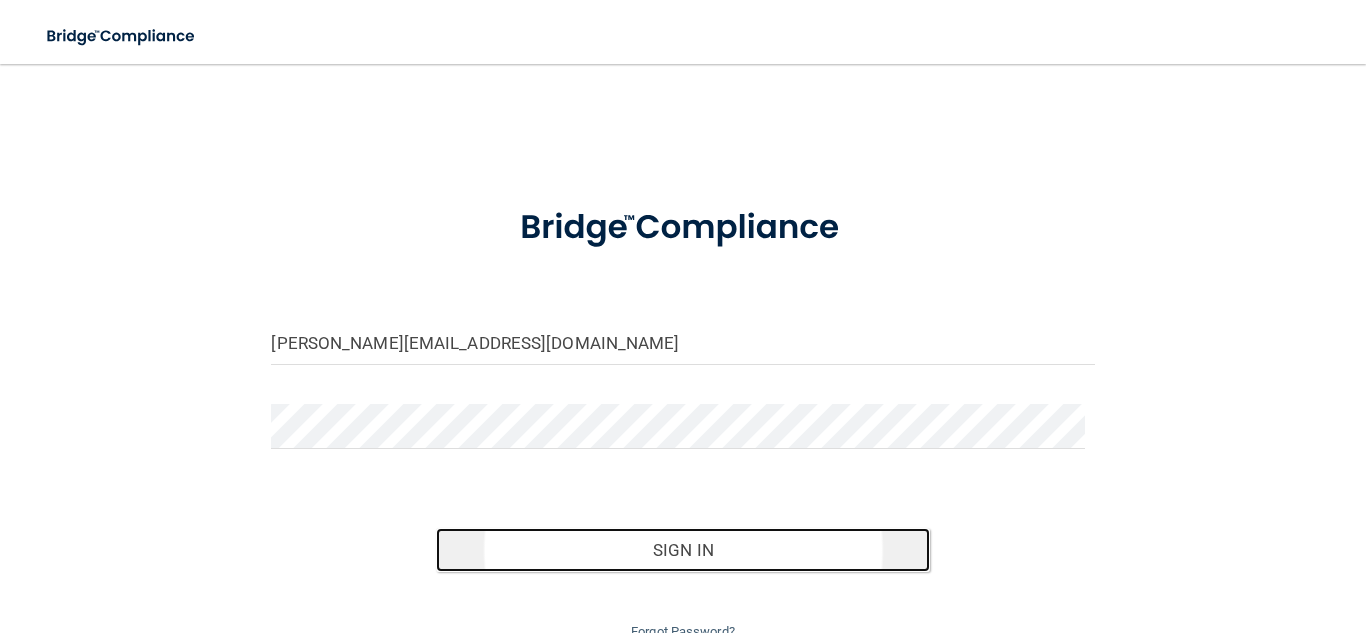 click on "Sign In" at bounding box center [683, 550] 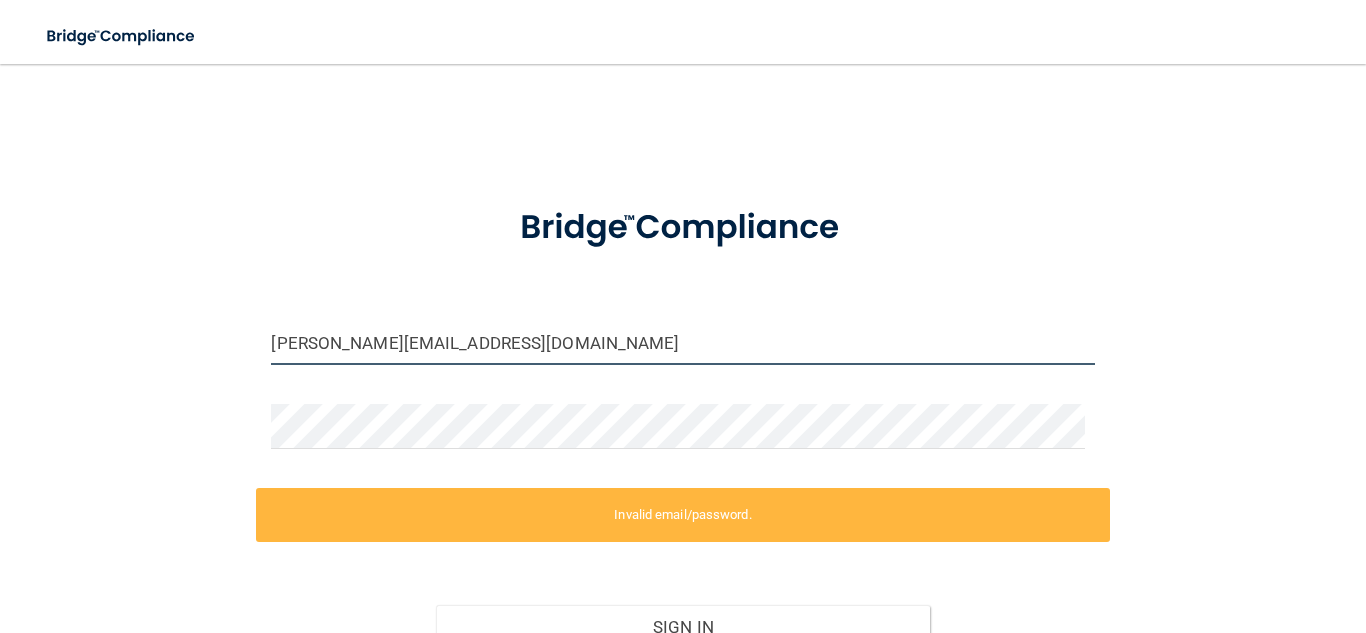 click on "[PERSON_NAME][EMAIL_ADDRESS][DOMAIN_NAME]" at bounding box center (682, 342) 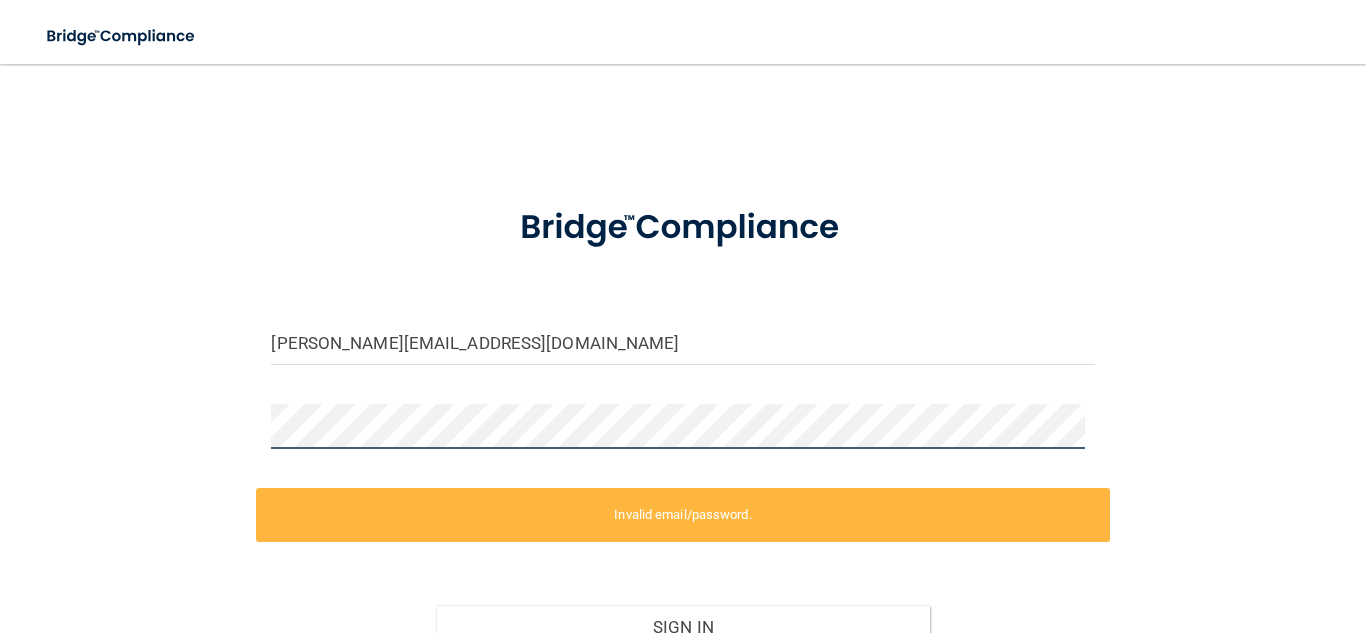 click on "[PERSON_NAME][EMAIL_ADDRESS][DOMAIN_NAME]                                    Invalid email/password.     You don't have permission to access that page.       Sign In            Forgot Password?" at bounding box center (683, 402) 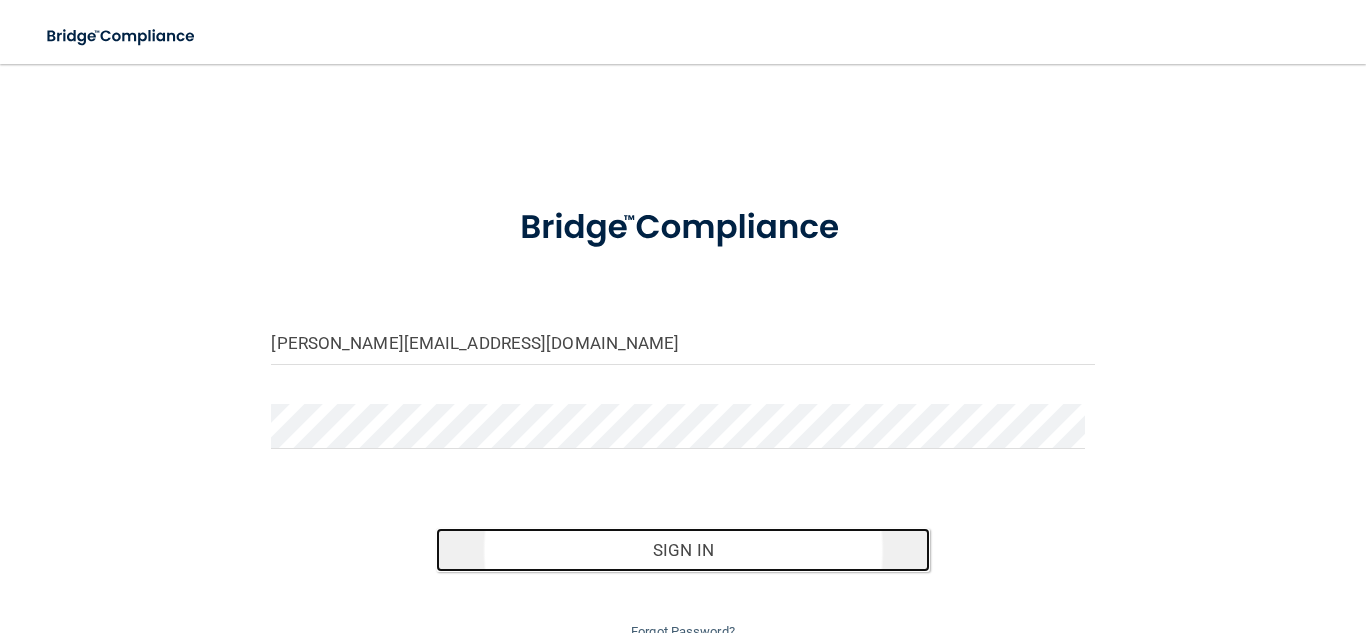 click on "Sign In" at bounding box center (683, 550) 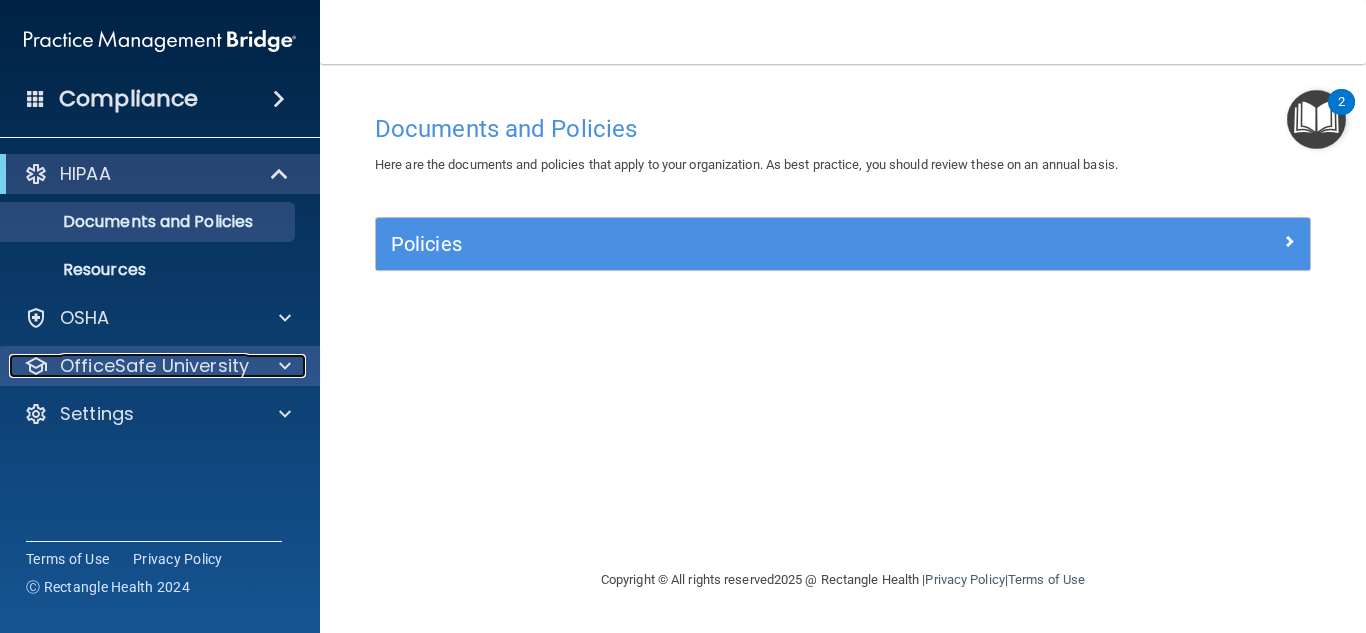 click at bounding box center [285, 366] 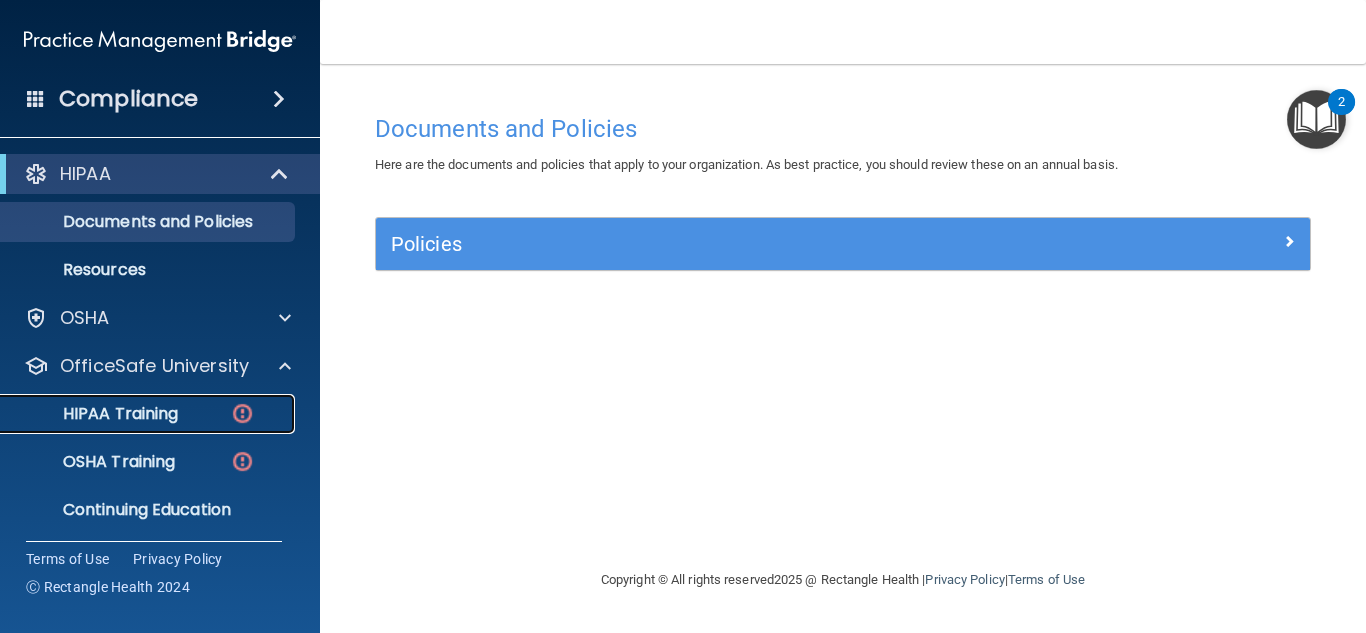 click on "HIPAA Training" at bounding box center [149, 414] 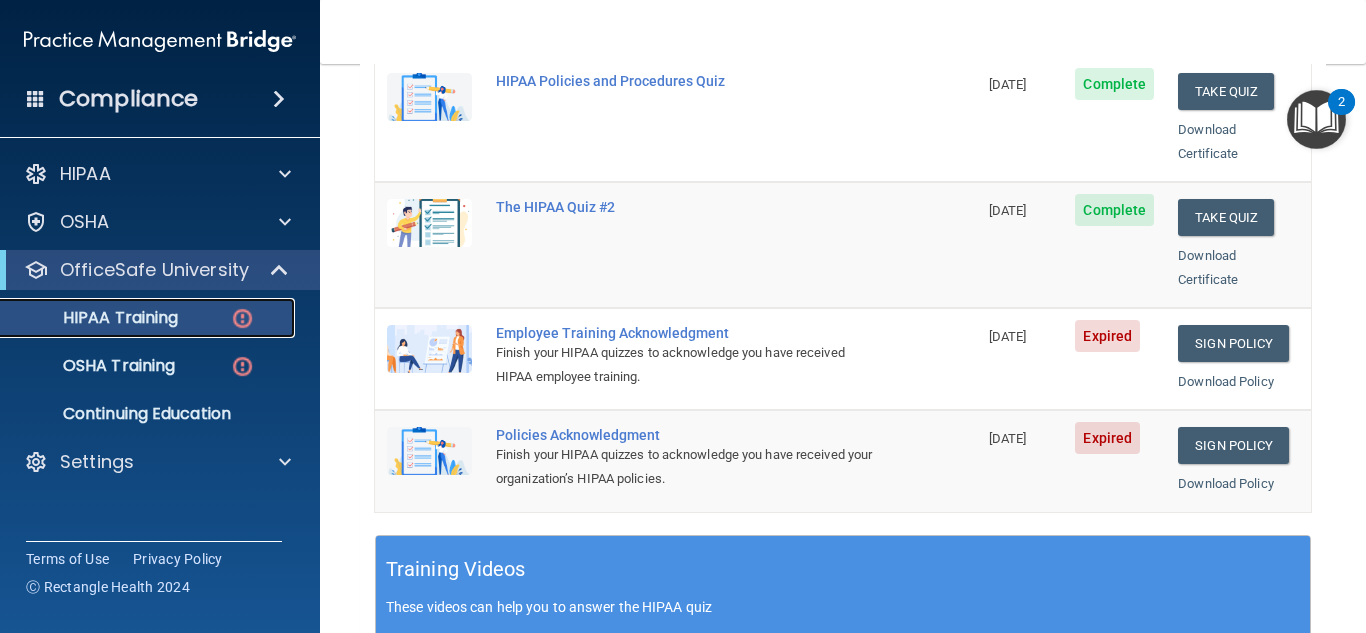 scroll, scrollTop: 457, scrollLeft: 0, axis: vertical 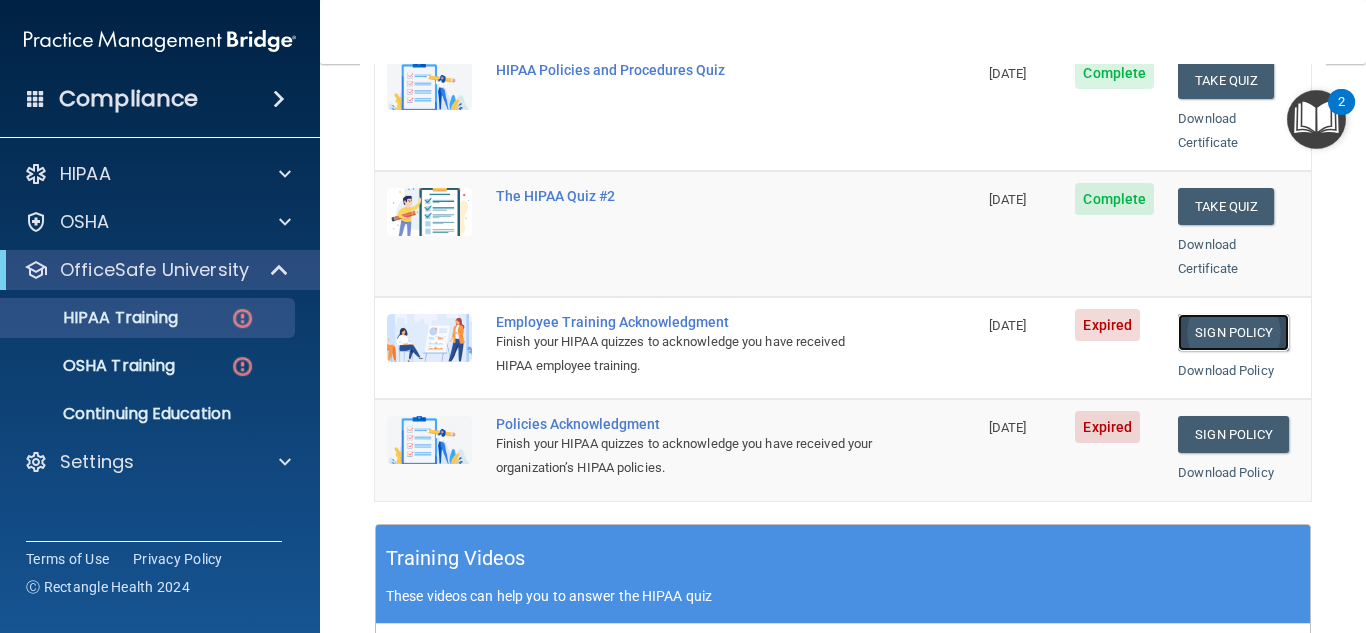 click on "Sign Policy" at bounding box center (1233, 332) 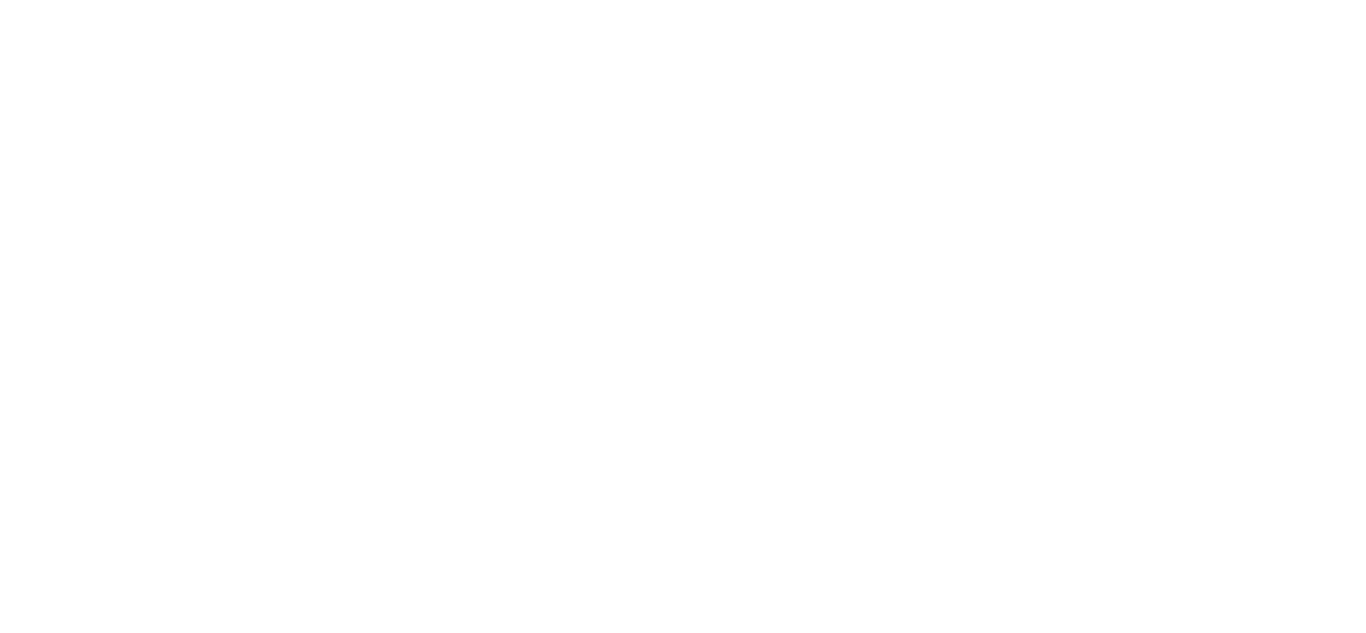 scroll, scrollTop: 0, scrollLeft: 0, axis: both 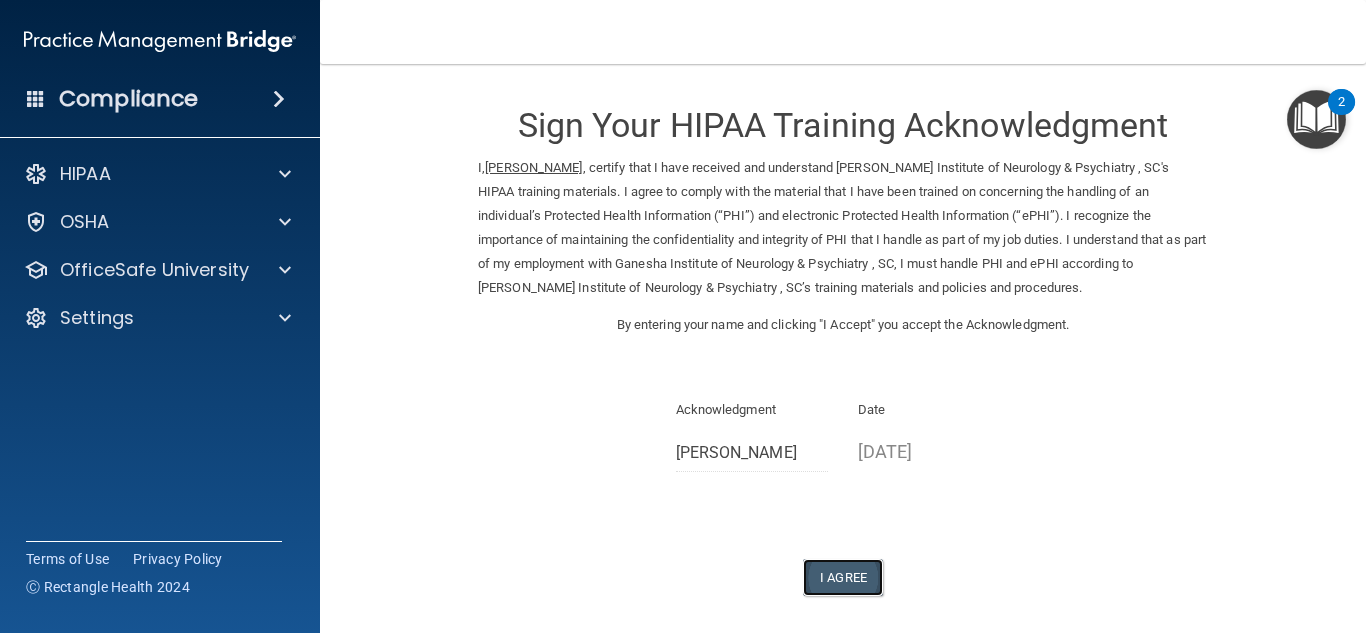 click on "I Agree" at bounding box center (843, 577) 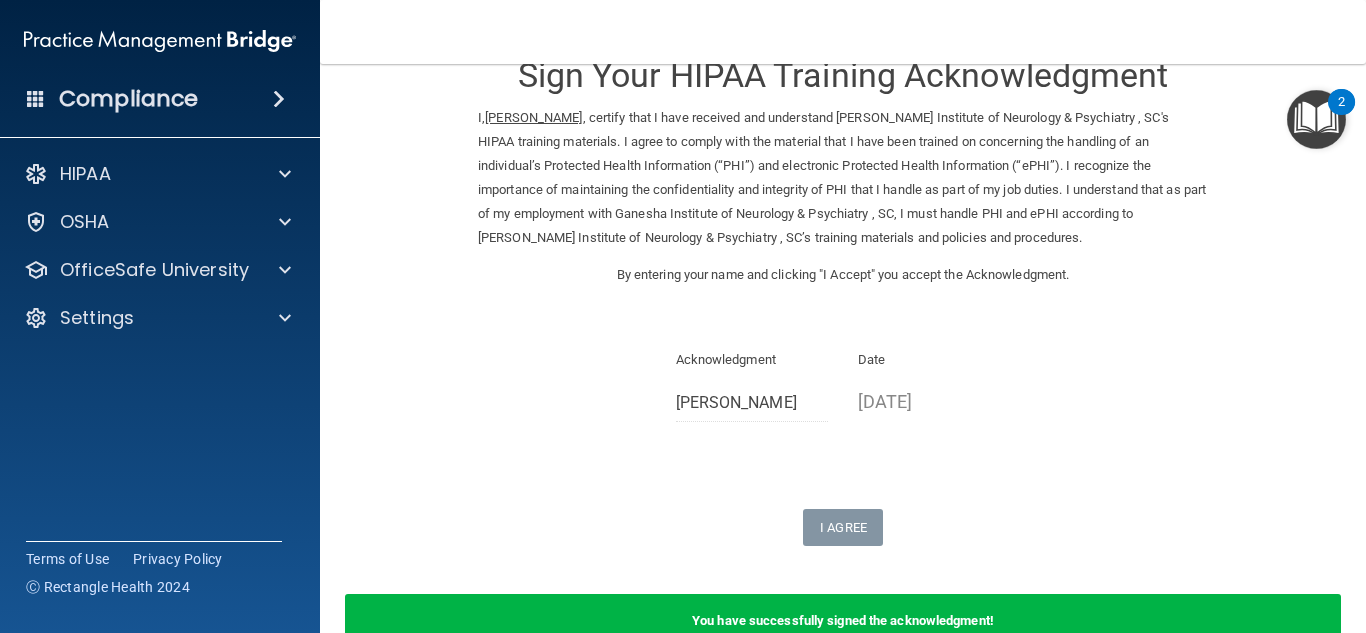 scroll, scrollTop: 165, scrollLeft: 0, axis: vertical 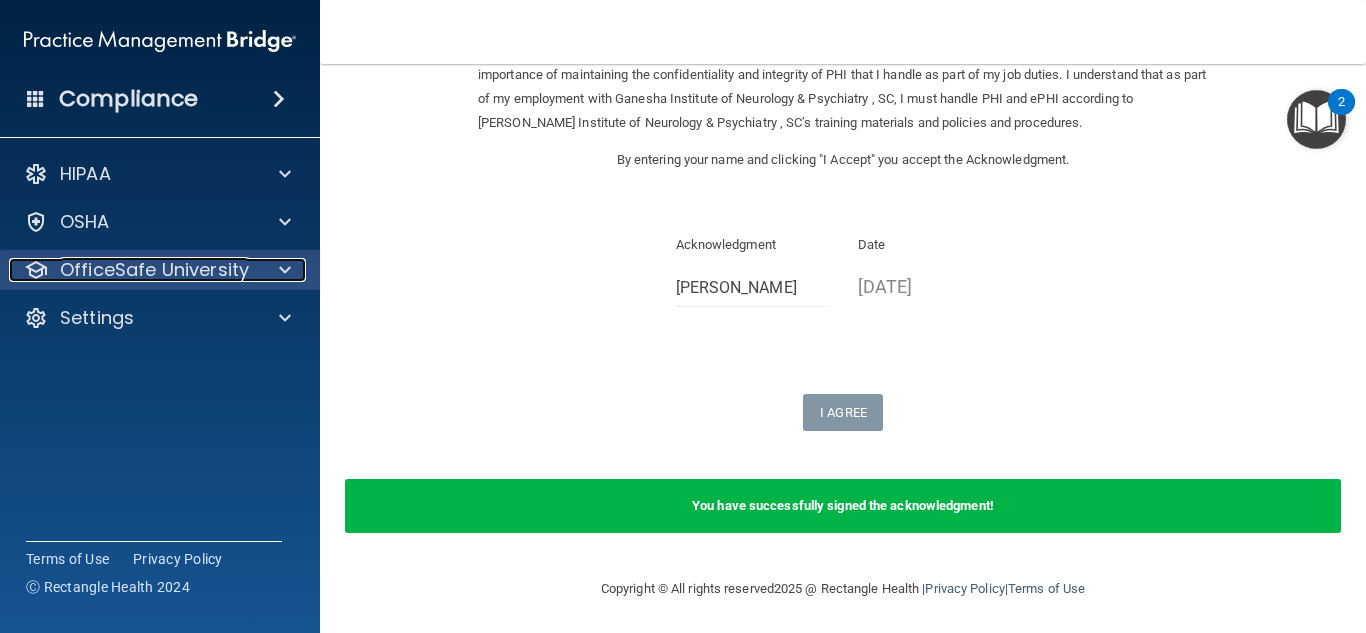 click on "OfficeSafe University" at bounding box center [154, 270] 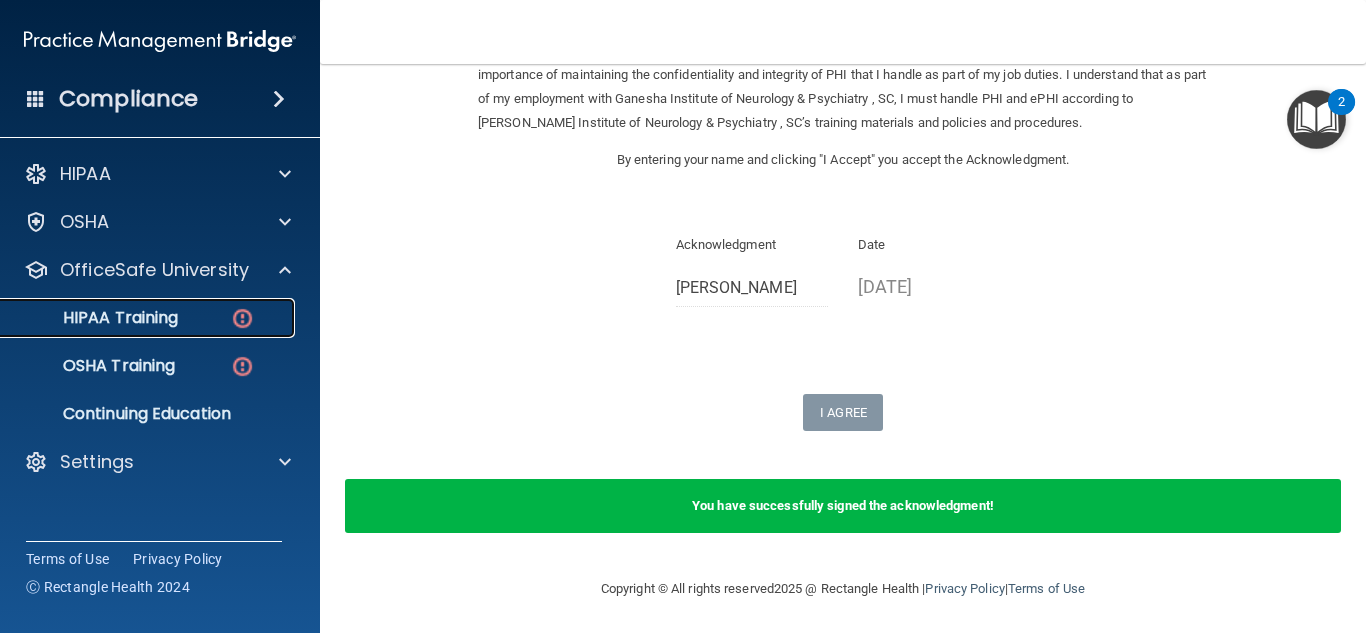 click at bounding box center [242, 318] 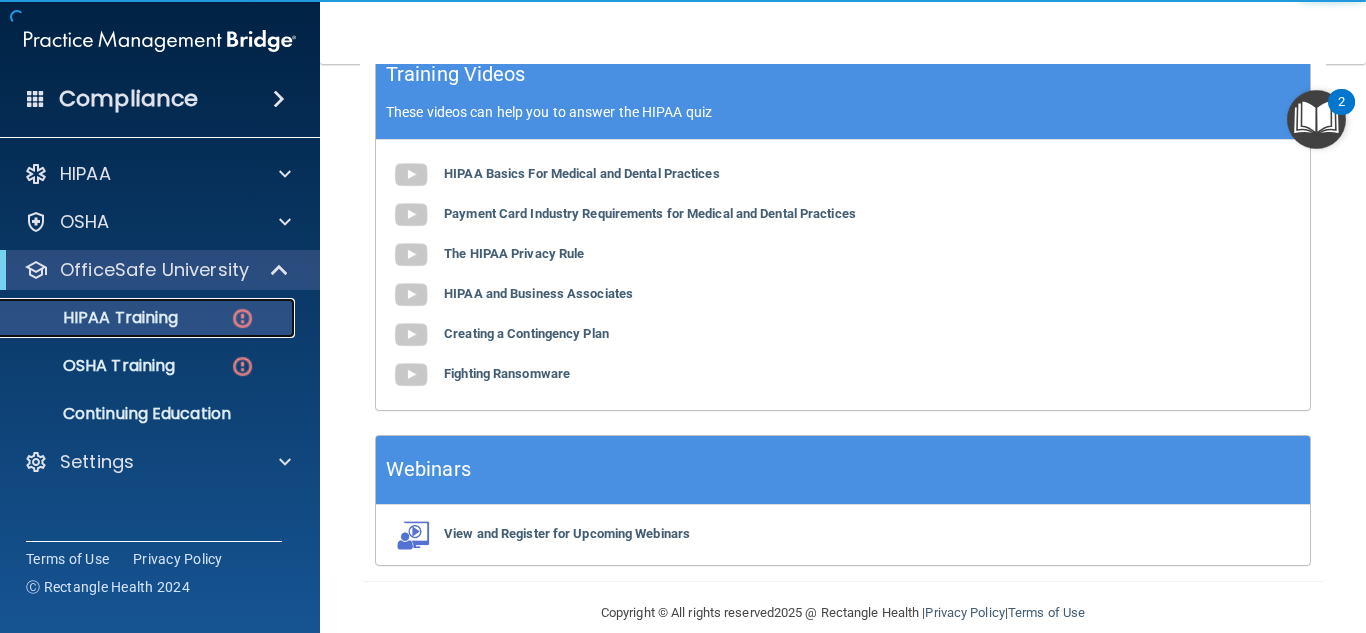 scroll, scrollTop: 0, scrollLeft: 0, axis: both 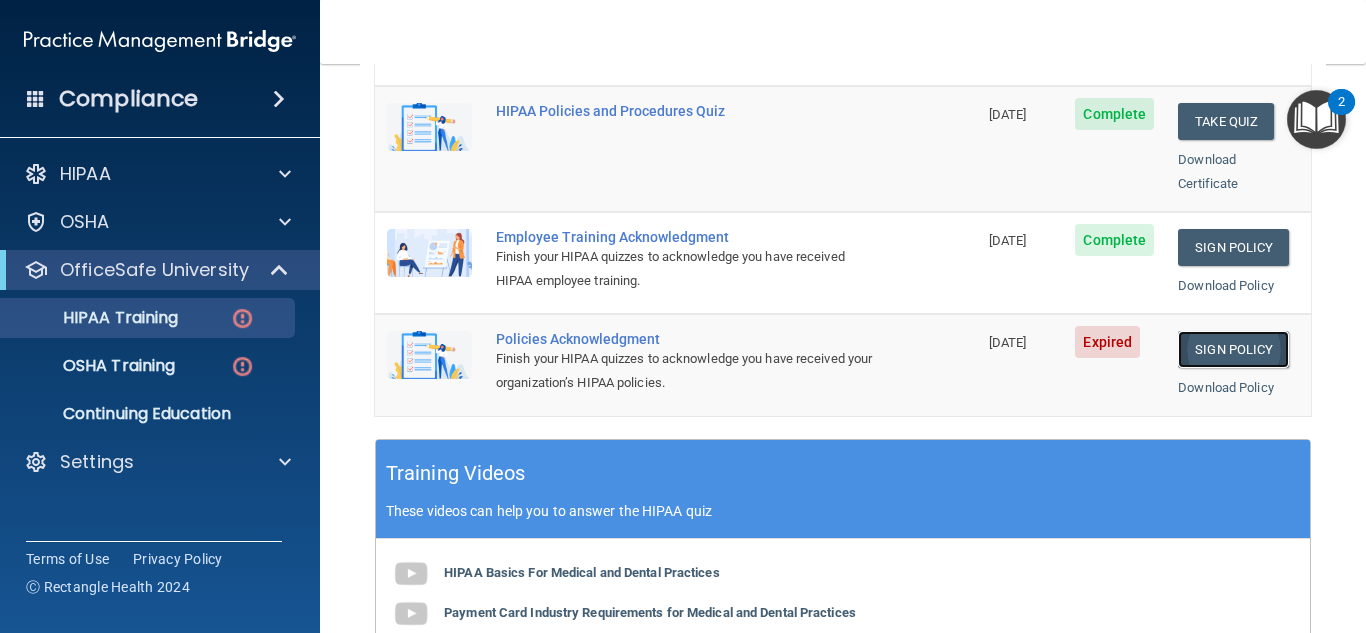 click on "Sign Policy" at bounding box center [1233, 349] 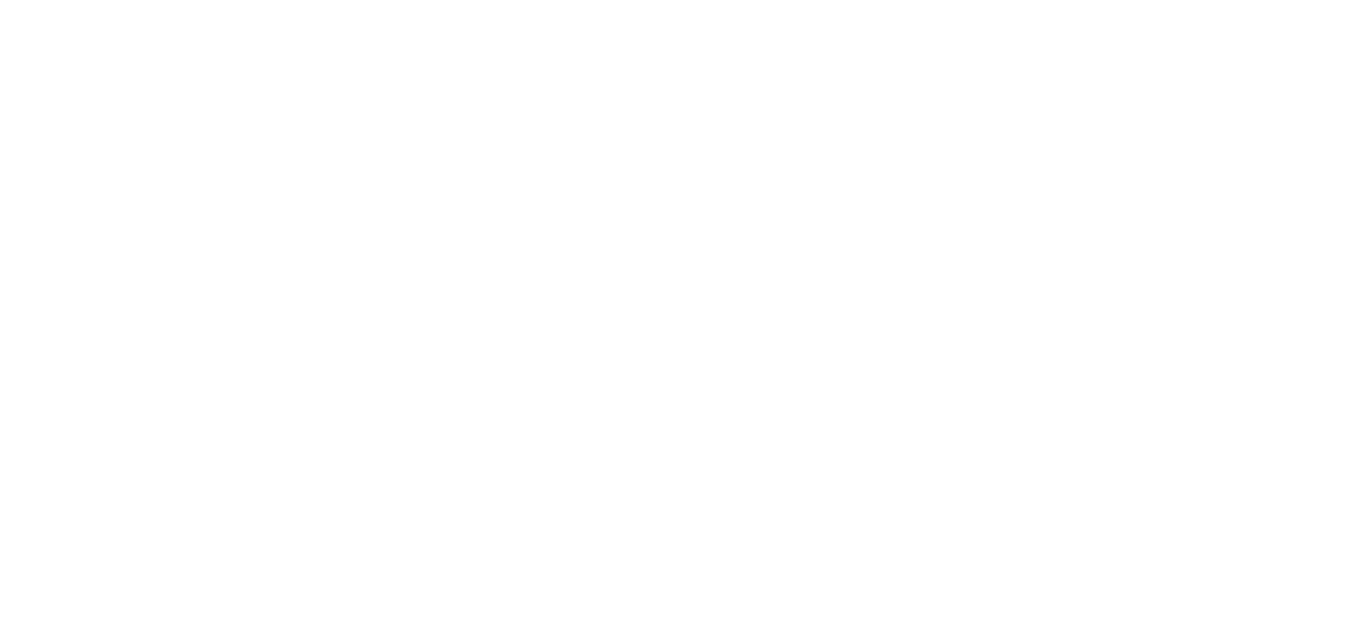 scroll, scrollTop: 0, scrollLeft: 0, axis: both 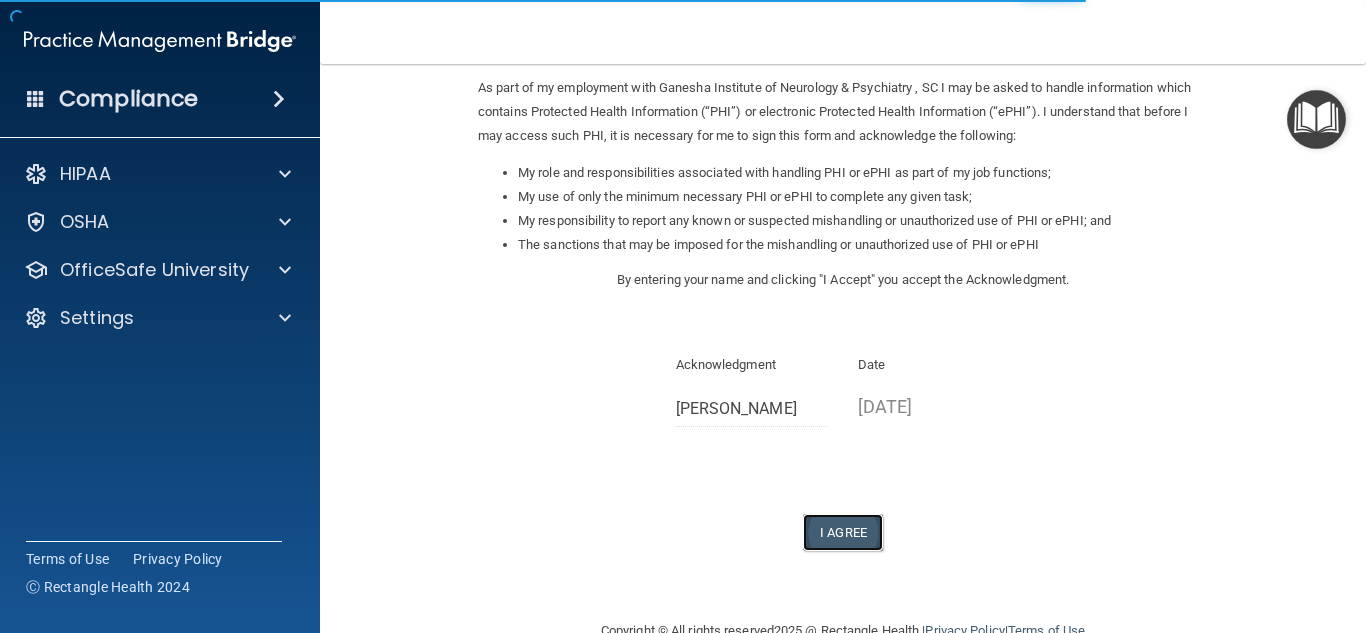 click on "I Agree" at bounding box center [843, 532] 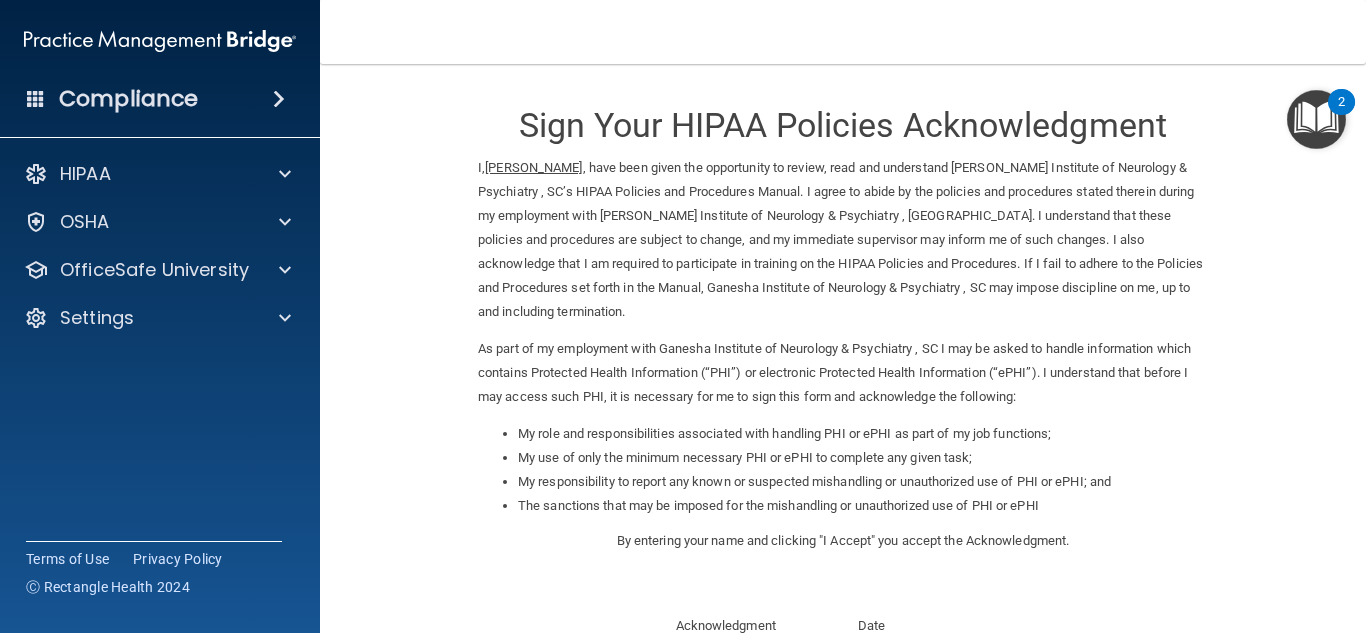 scroll, scrollTop: 361, scrollLeft: 0, axis: vertical 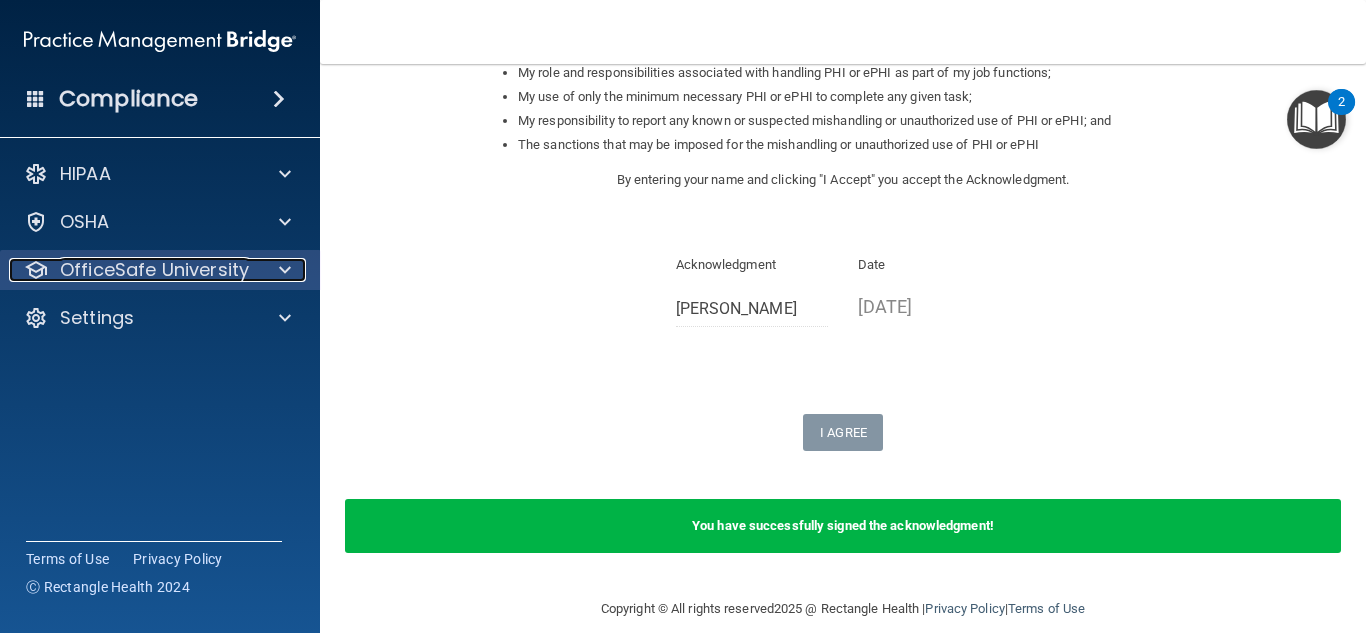 click on "OfficeSafe University" at bounding box center (154, 270) 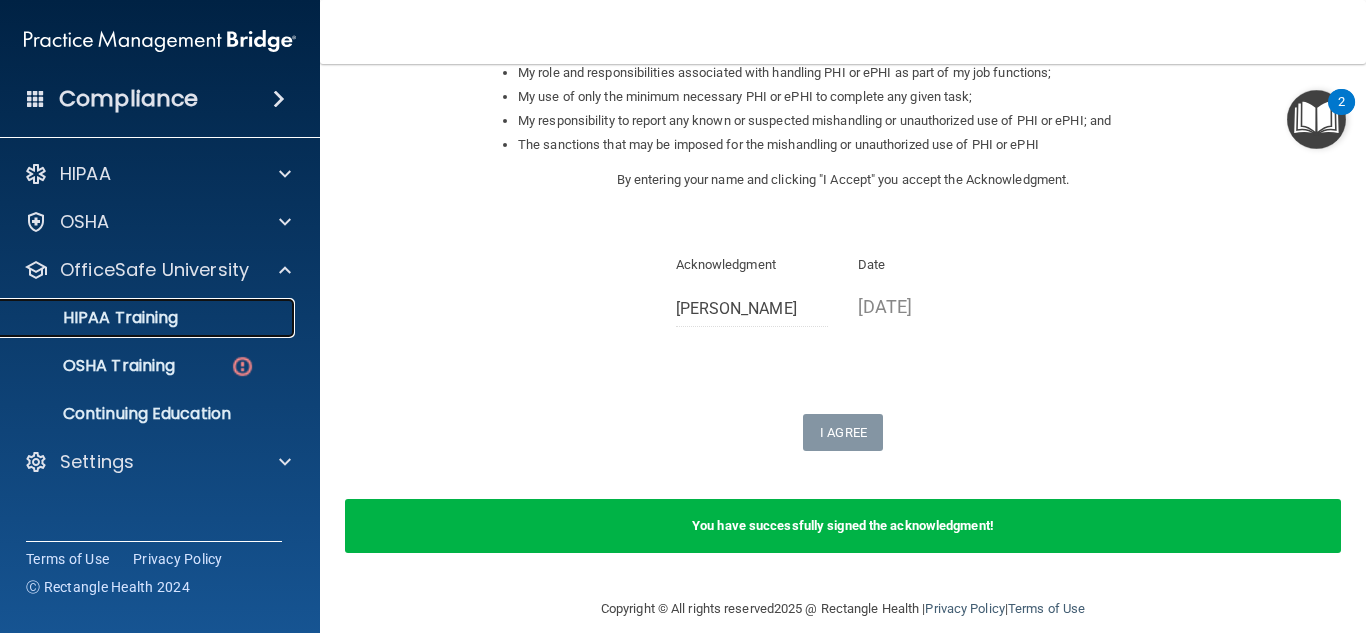click on "HIPAA Training" at bounding box center (137, 318) 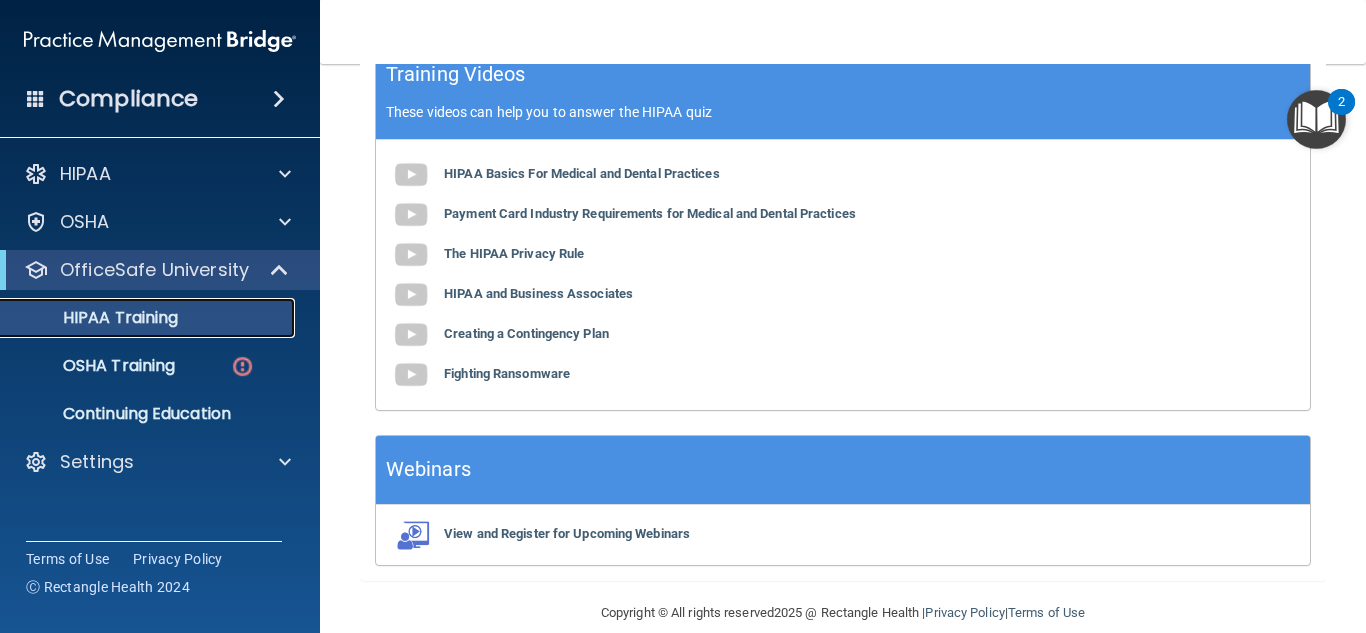 scroll, scrollTop: 945, scrollLeft: 0, axis: vertical 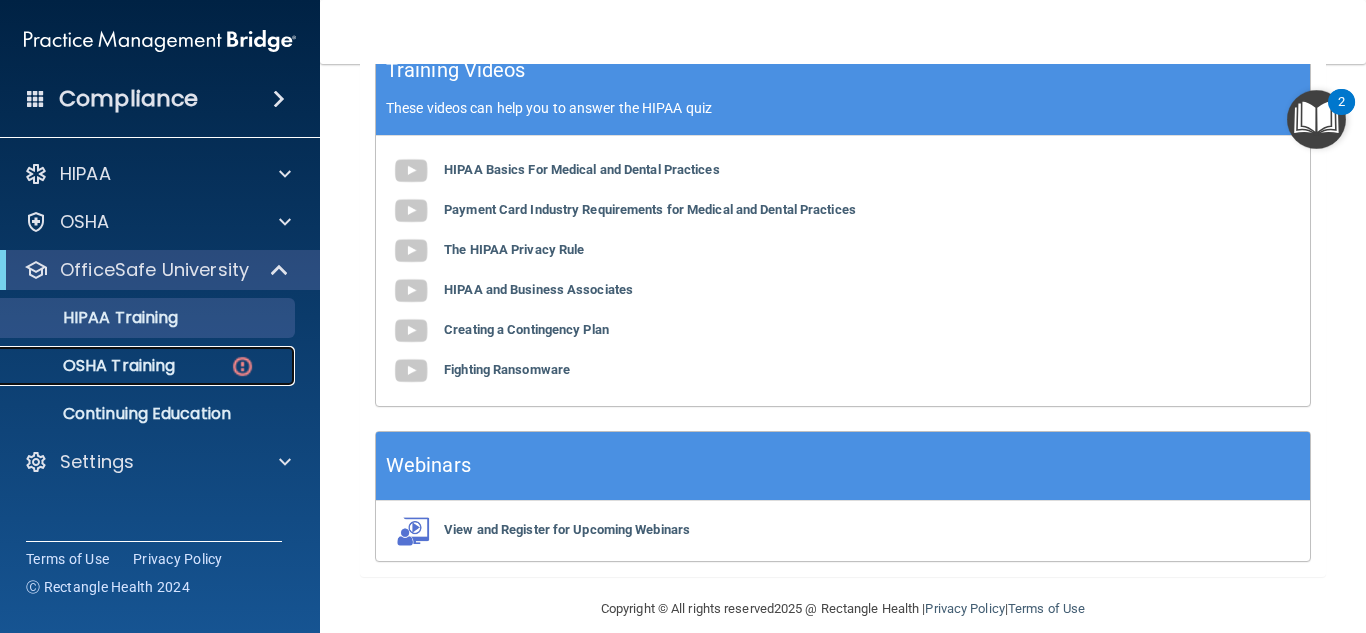 click on "OSHA Training" at bounding box center (94, 366) 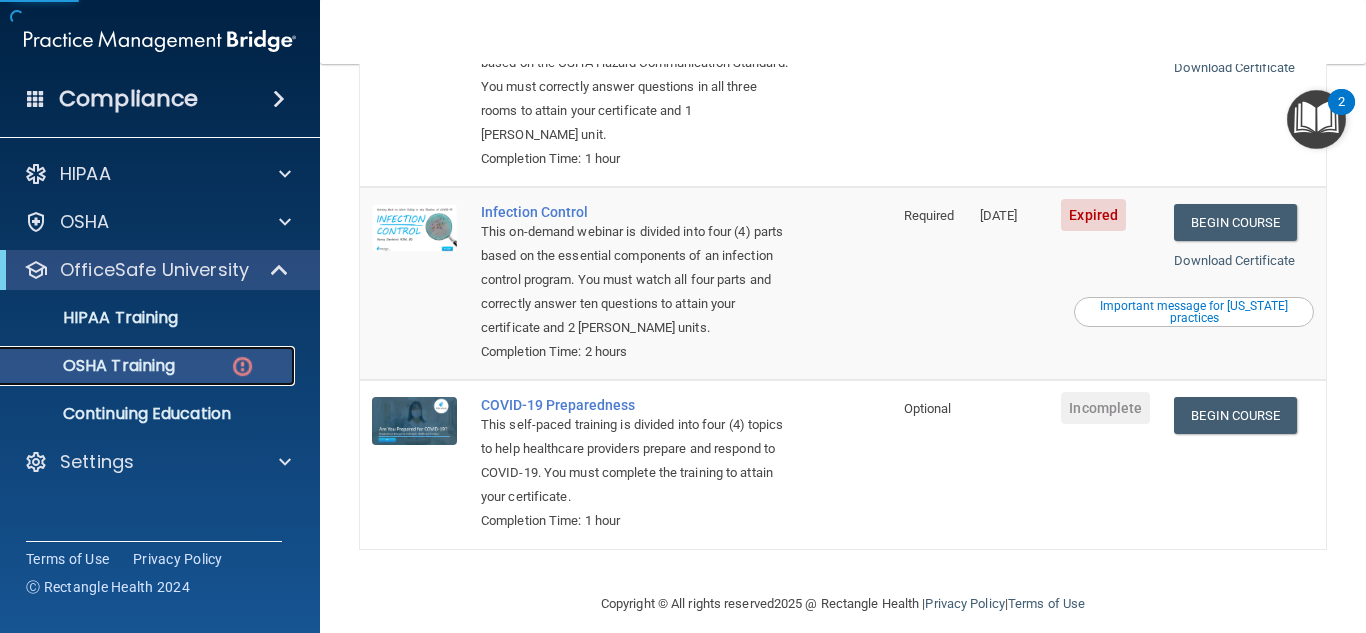 scroll, scrollTop: 527, scrollLeft: 0, axis: vertical 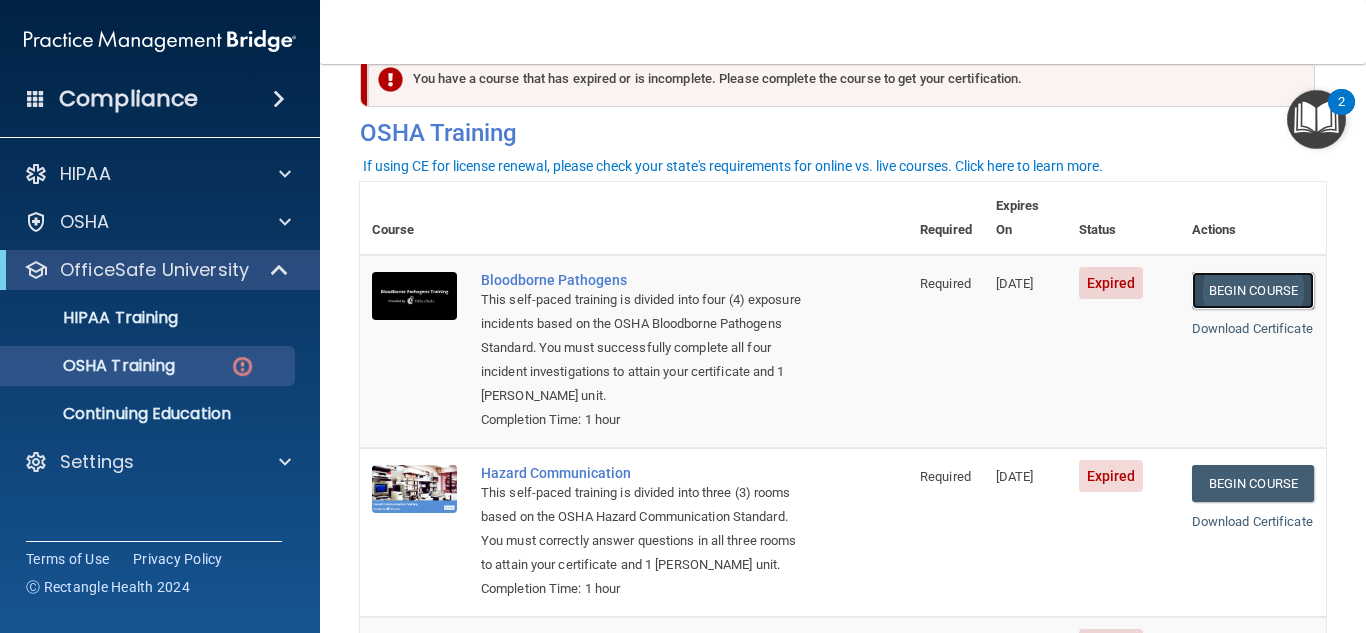 click on "Begin Course" at bounding box center [1253, 290] 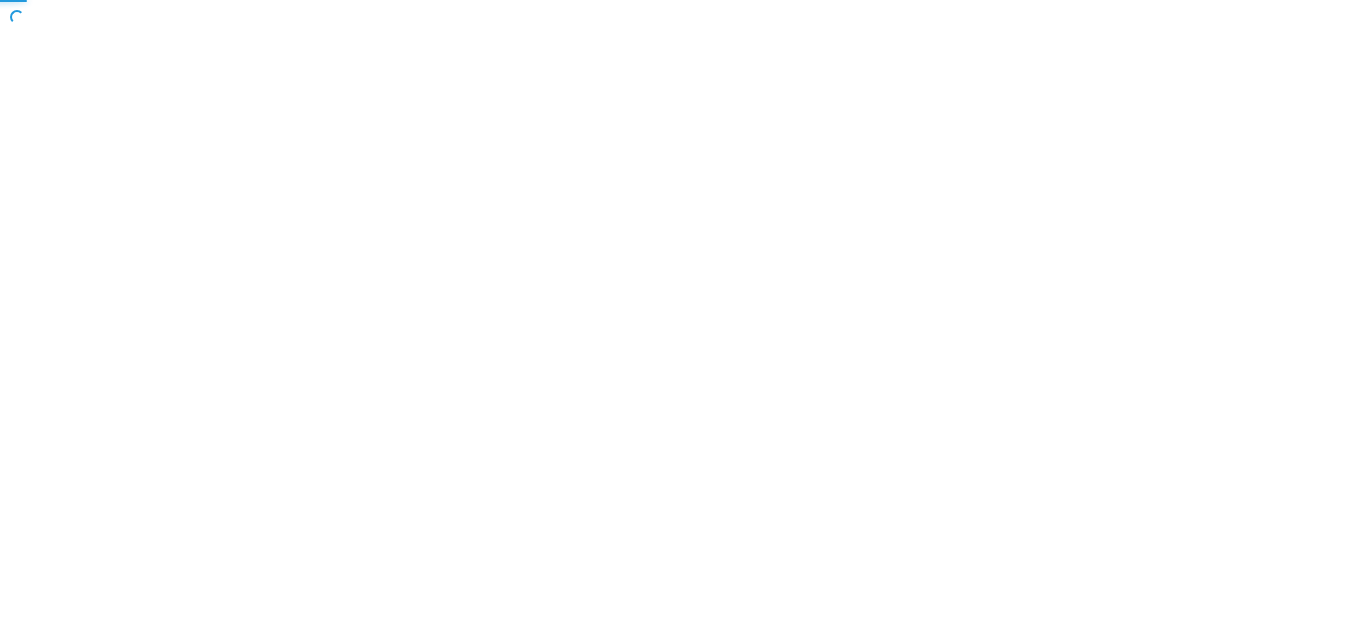 scroll, scrollTop: 0, scrollLeft: 0, axis: both 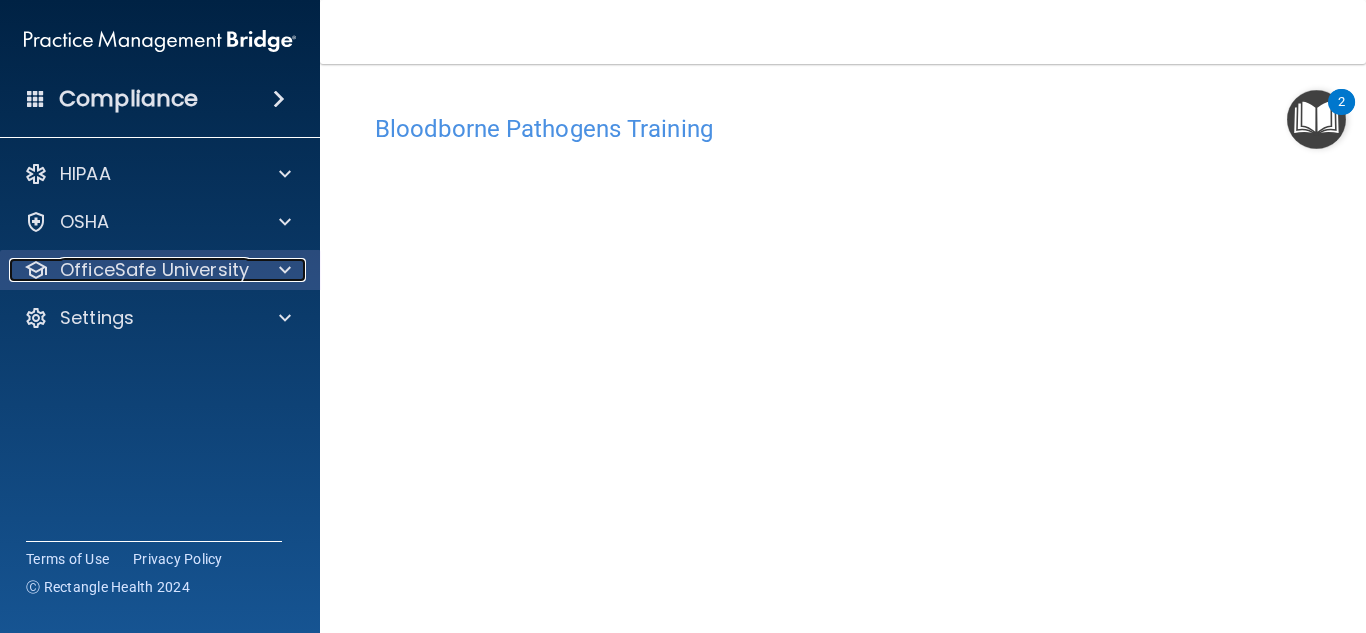 click on "OfficeSafe University" at bounding box center (154, 270) 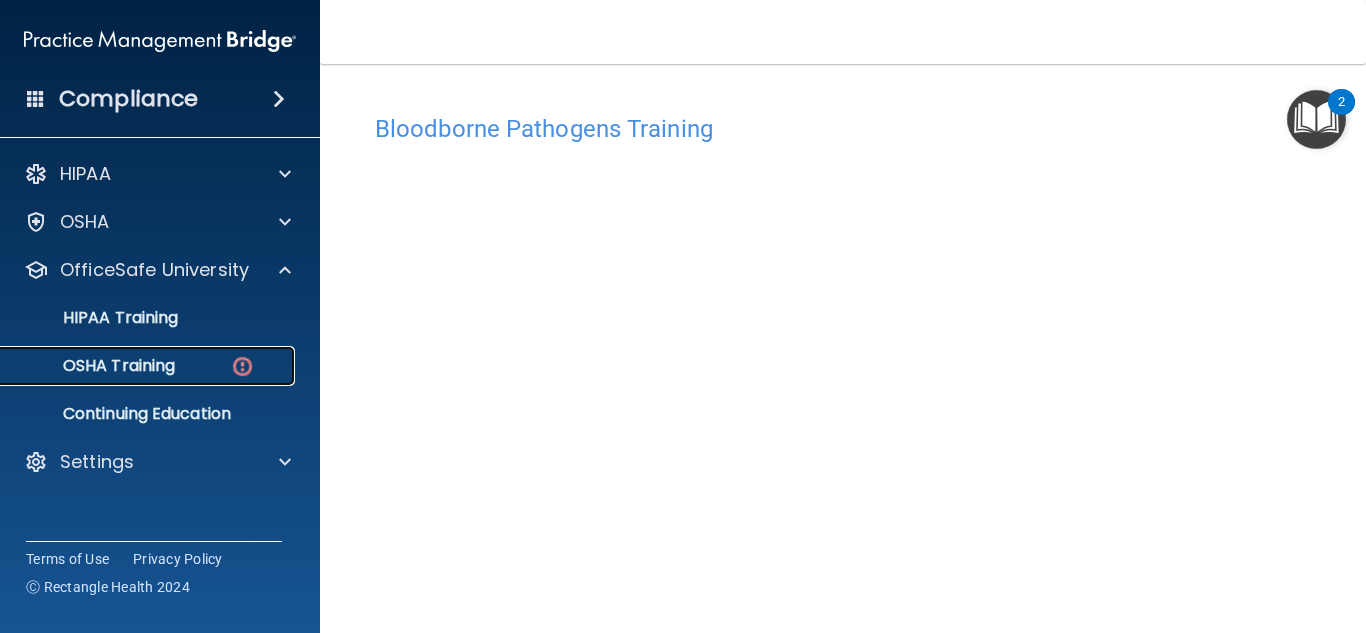 click on "OSHA Training" at bounding box center (137, 366) 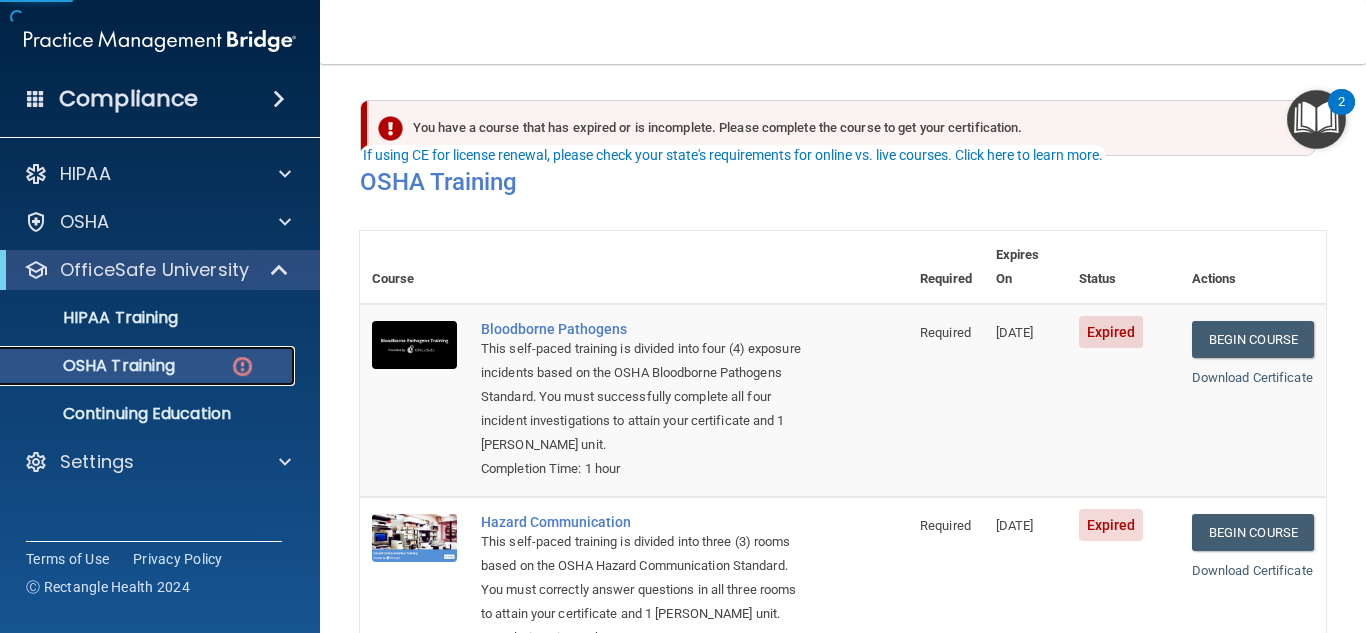 scroll, scrollTop: 107, scrollLeft: 0, axis: vertical 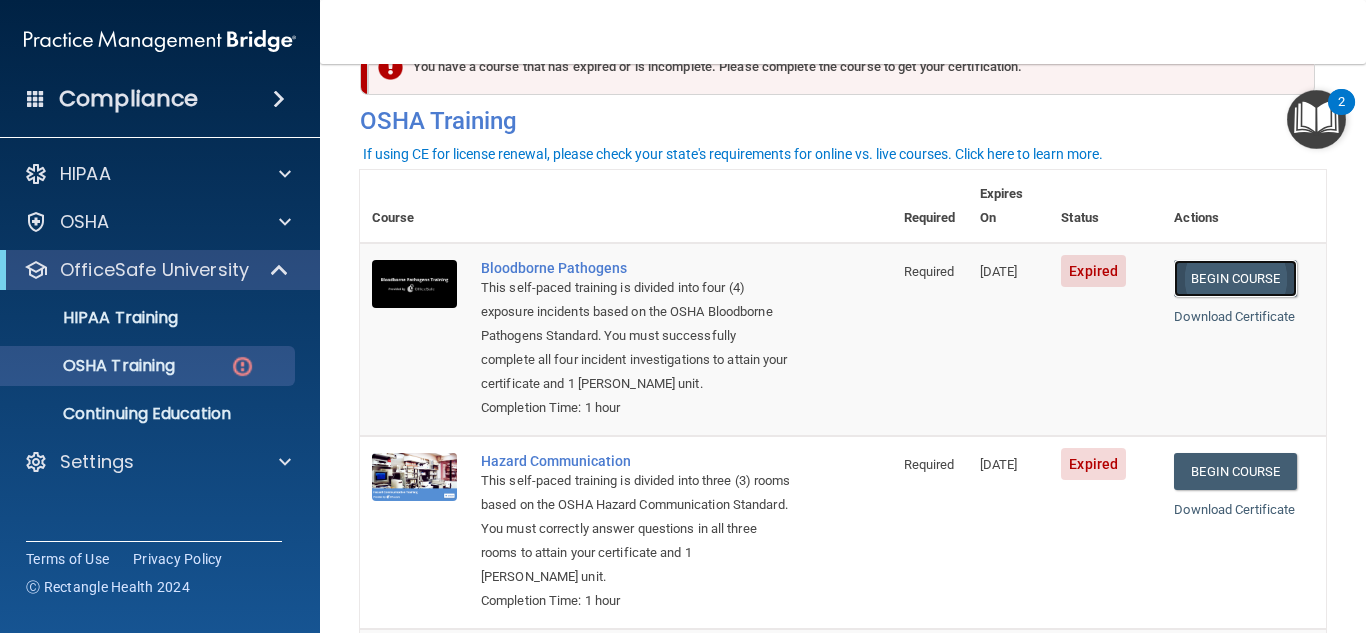 click on "Begin Course" at bounding box center [1235, 278] 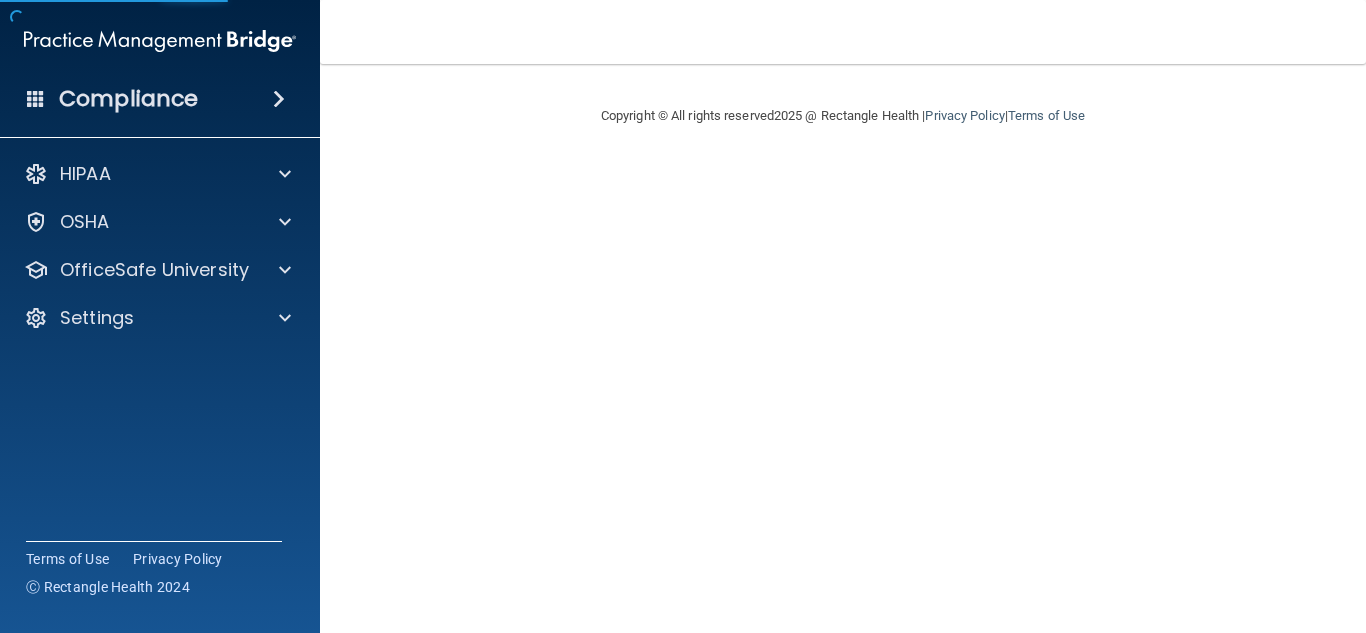 scroll, scrollTop: 0, scrollLeft: 0, axis: both 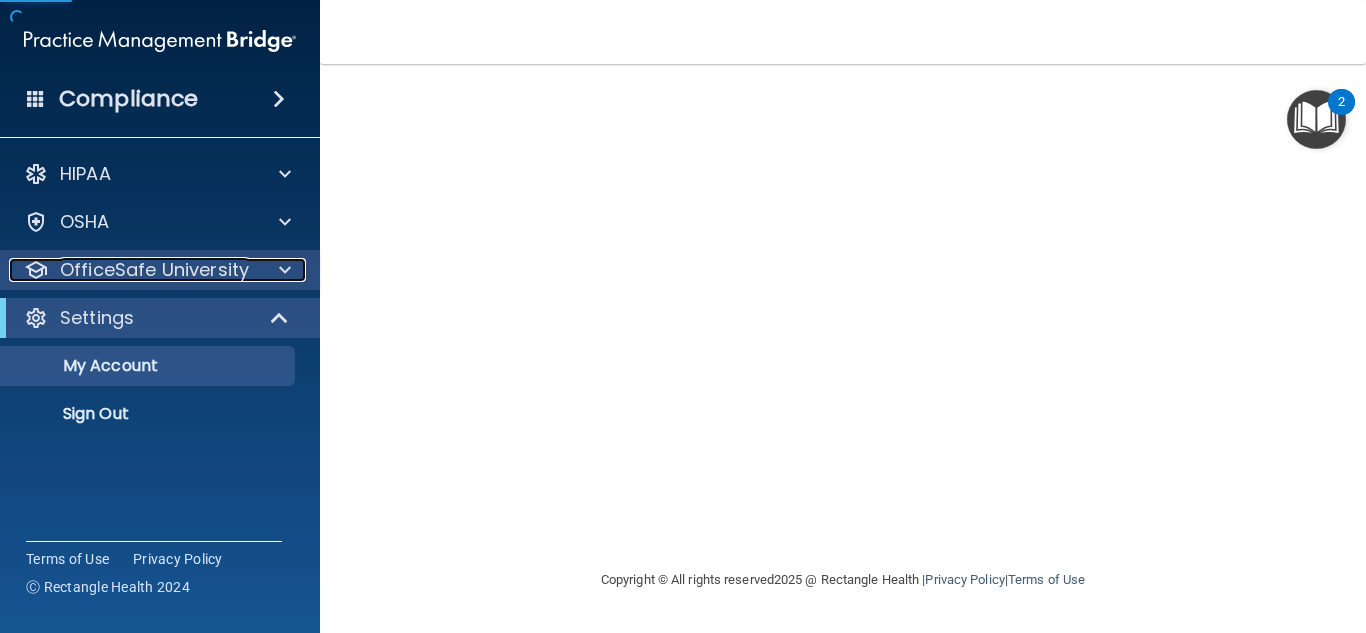 click at bounding box center (282, 270) 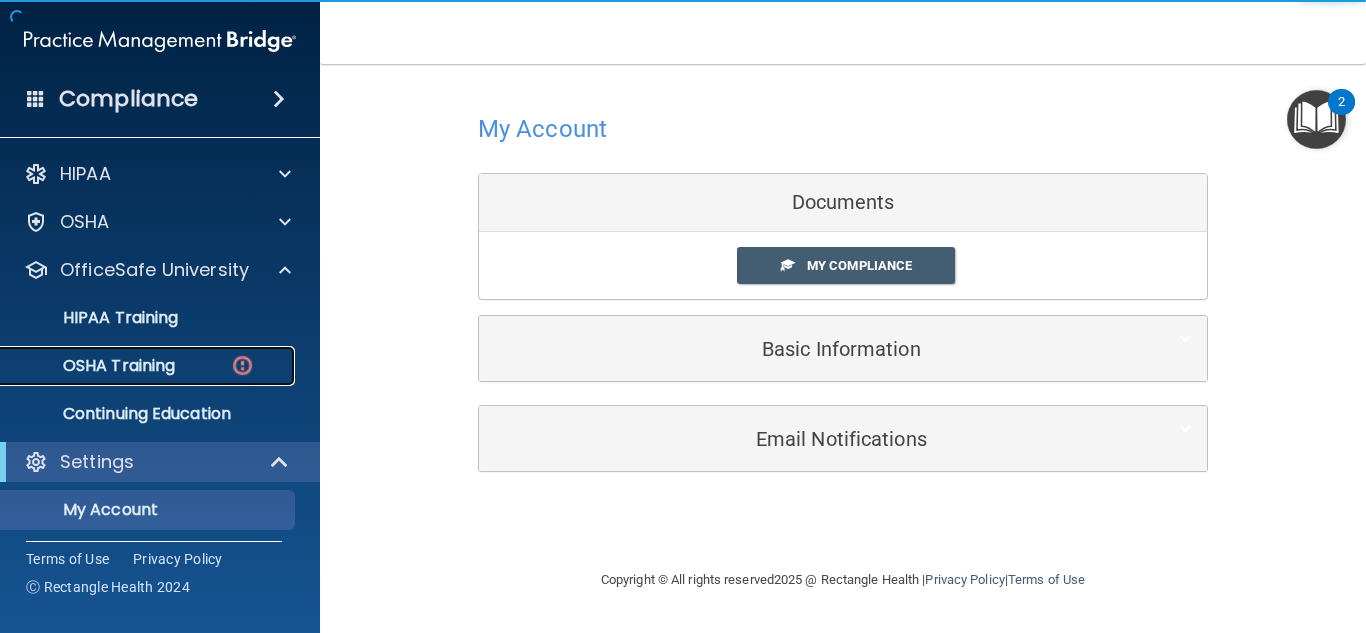 click on "OSHA Training" at bounding box center [149, 366] 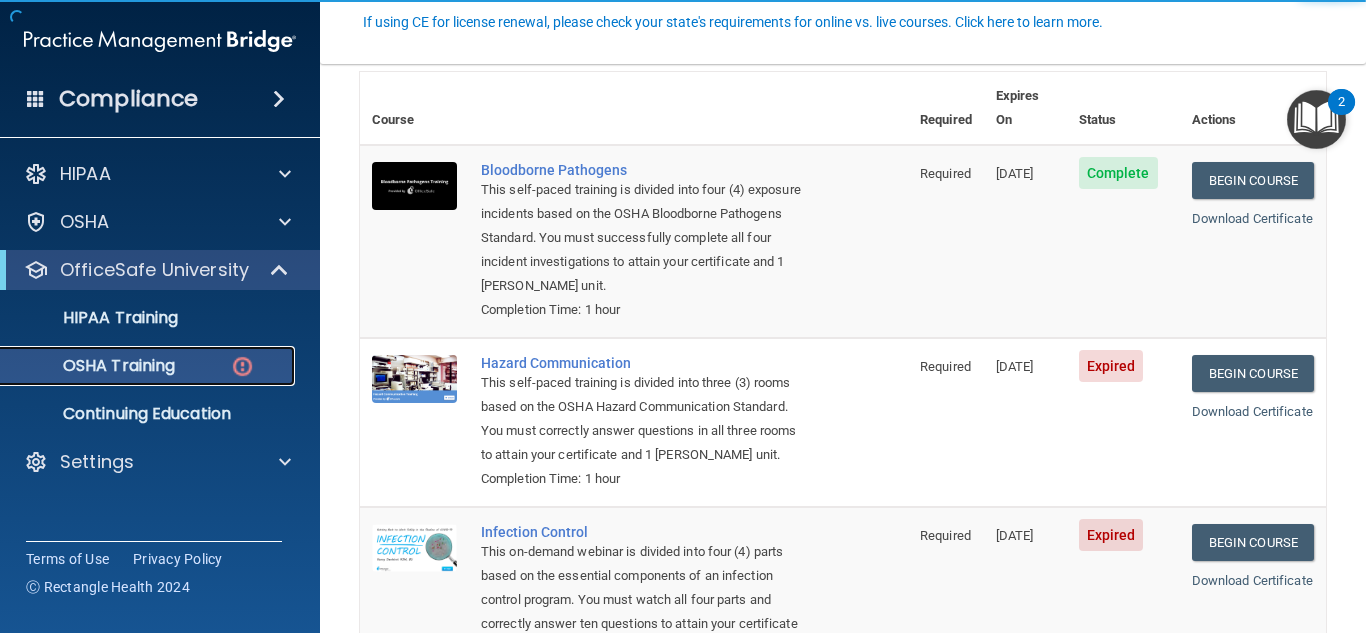 scroll, scrollTop: 205, scrollLeft: 0, axis: vertical 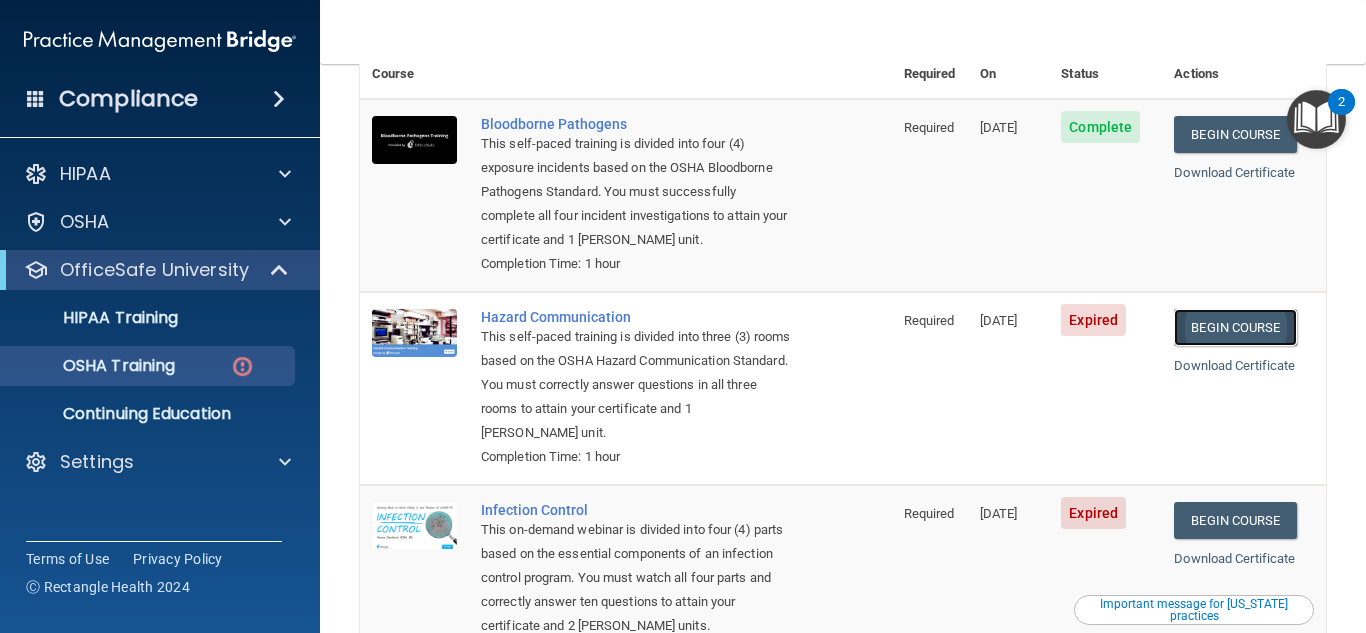click on "Begin Course" at bounding box center (1235, 327) 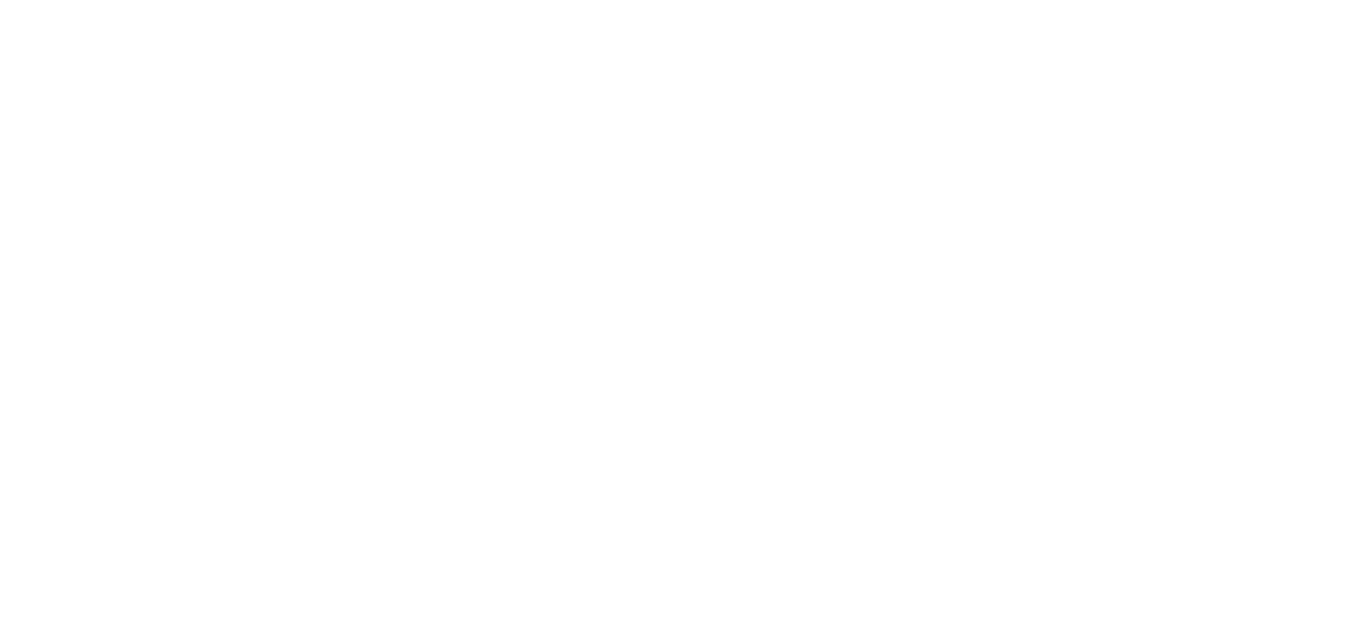 scroll, scrollTop: 0, scrollLeft: 0, axis: both 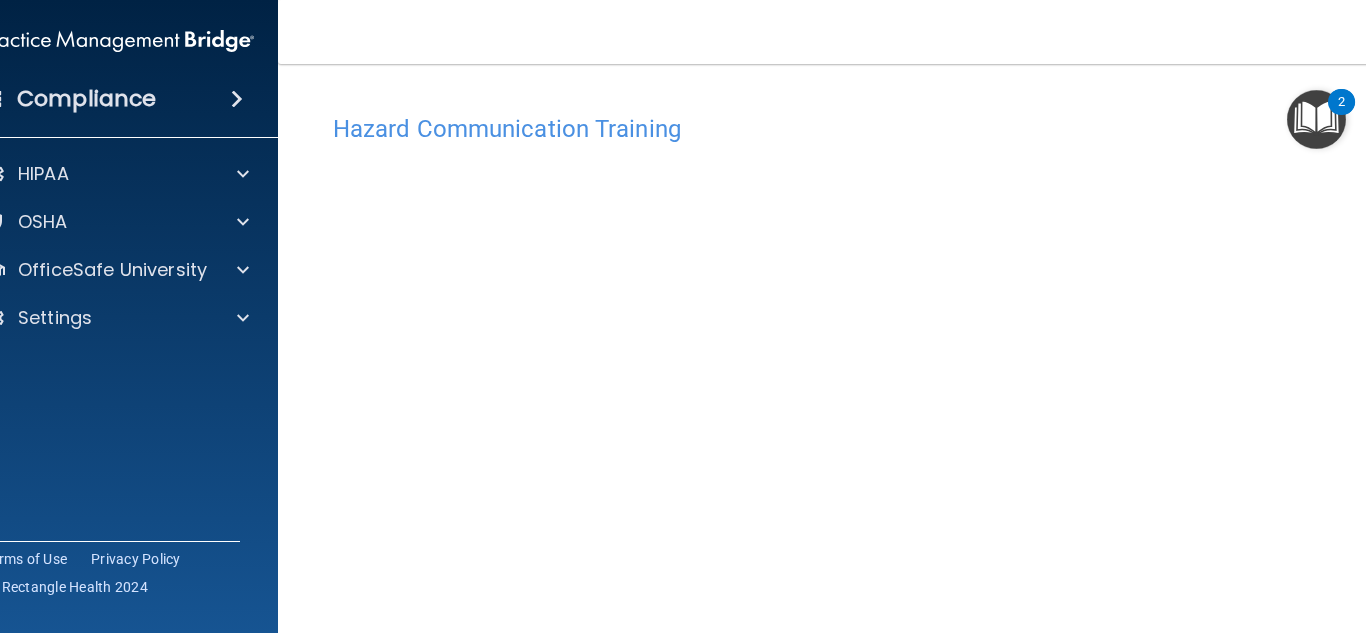click at bounding box center (1316, 119) 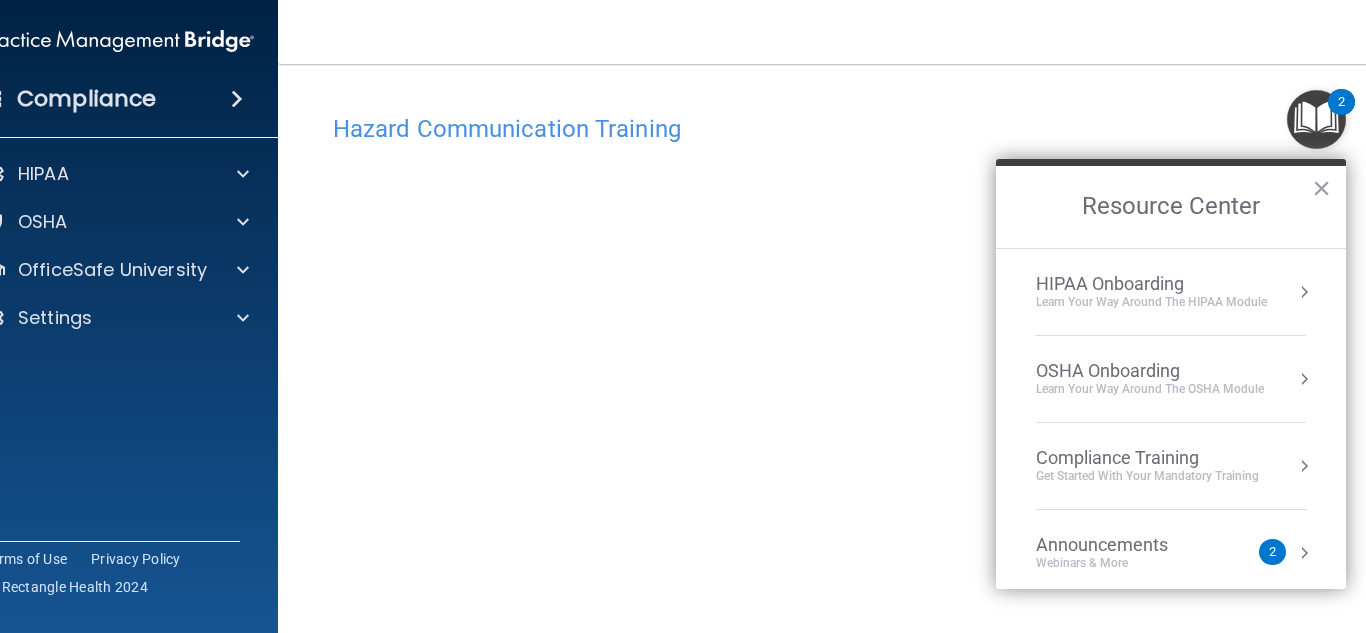 click on "Learn your way around the OSHA module" at bounding box center (1150, 389) 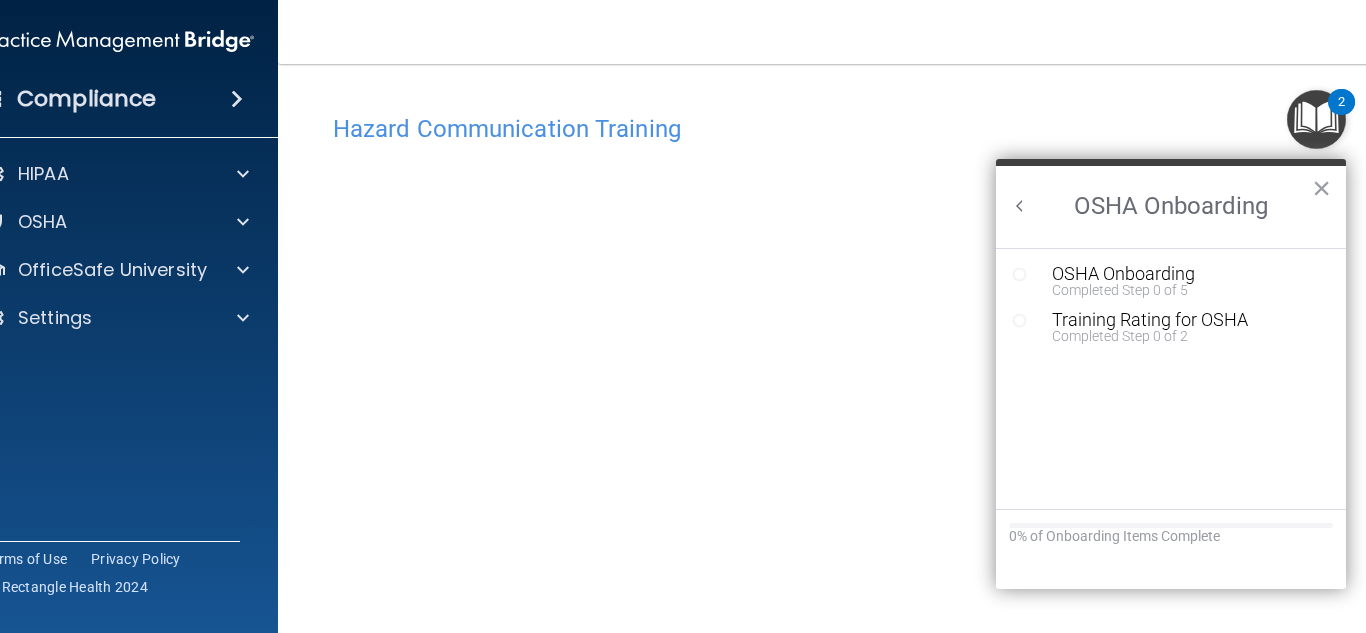 scroll, scrollTop: 0, scrollLeft: 0, axis: both 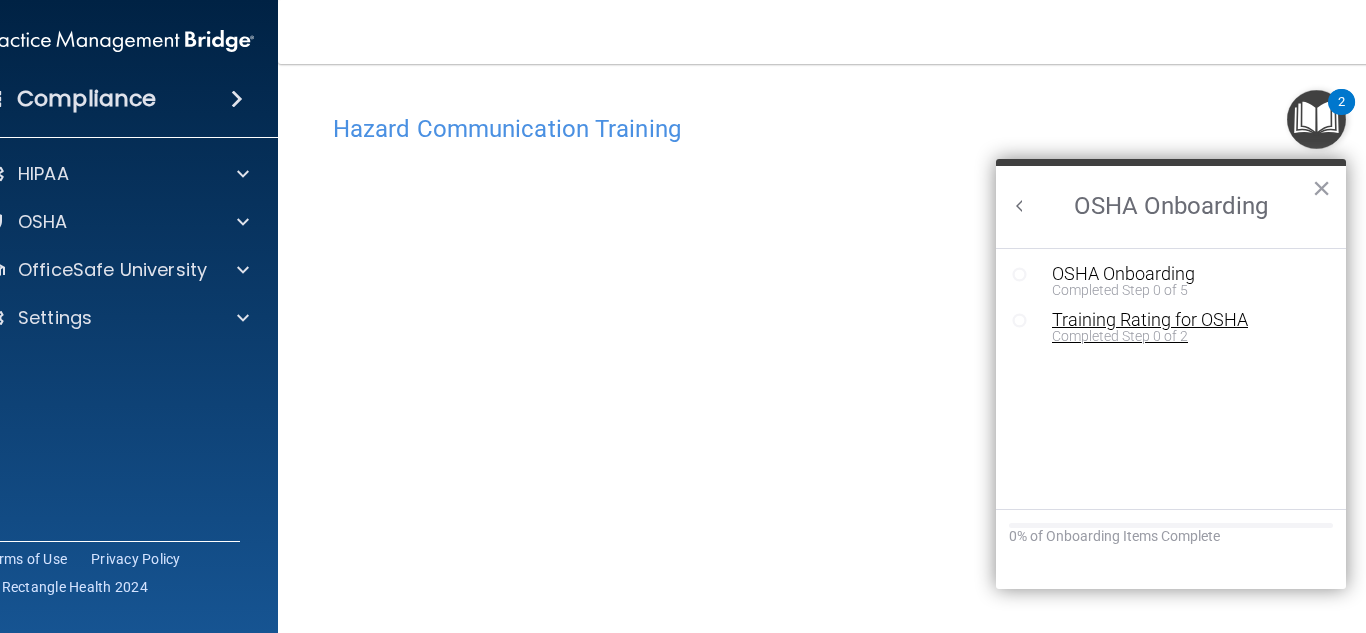 click on "Completed Step 0 of 2" at bounding box center (1186, 336) 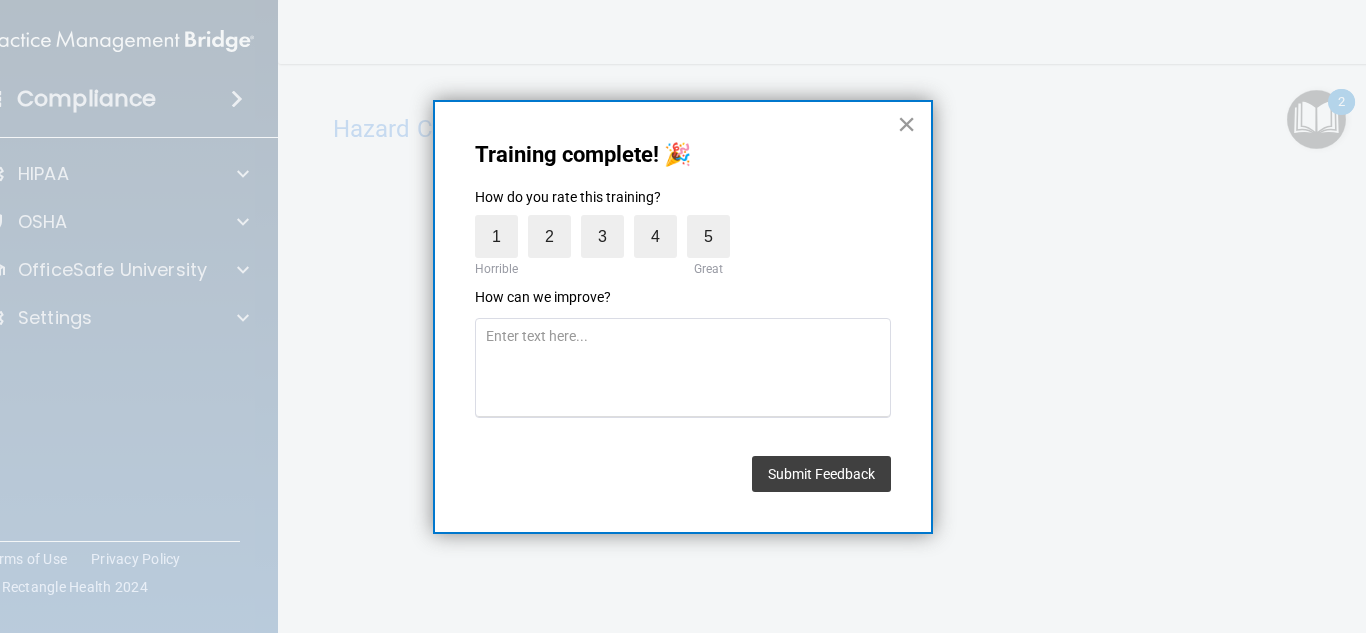 click on "×" at bounding box center [906, 124] 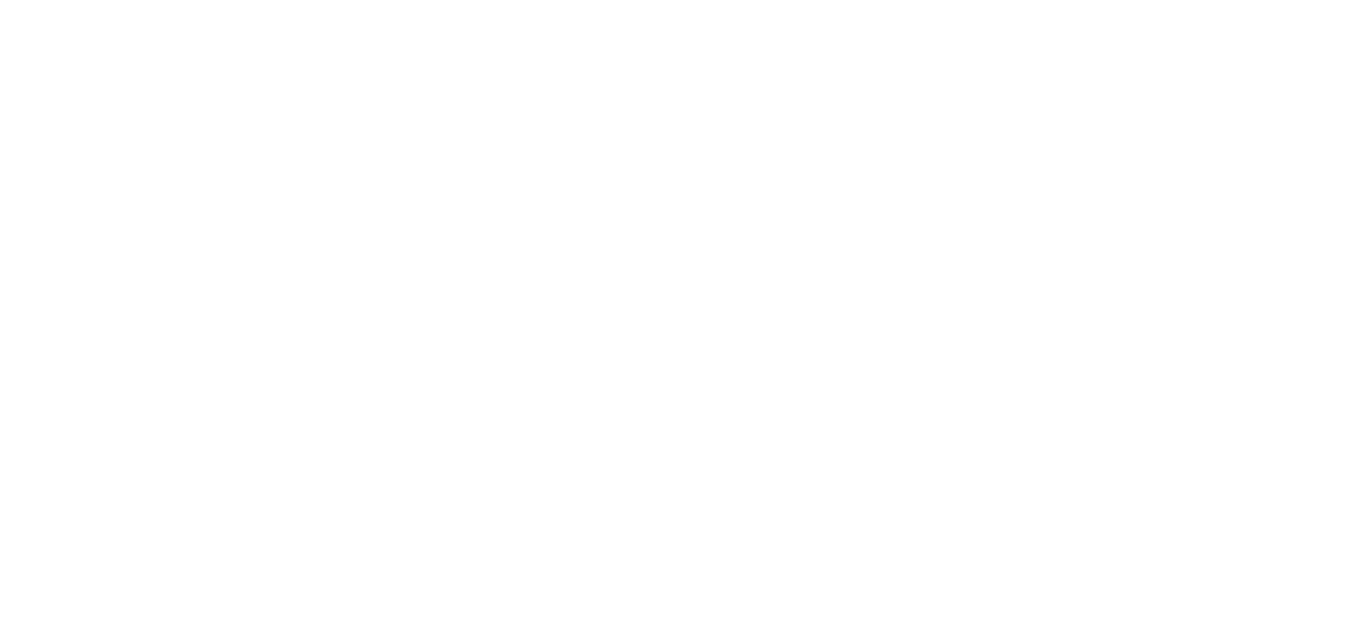scroll, scrollTop: 0, scrollLeft: 0, axis: both 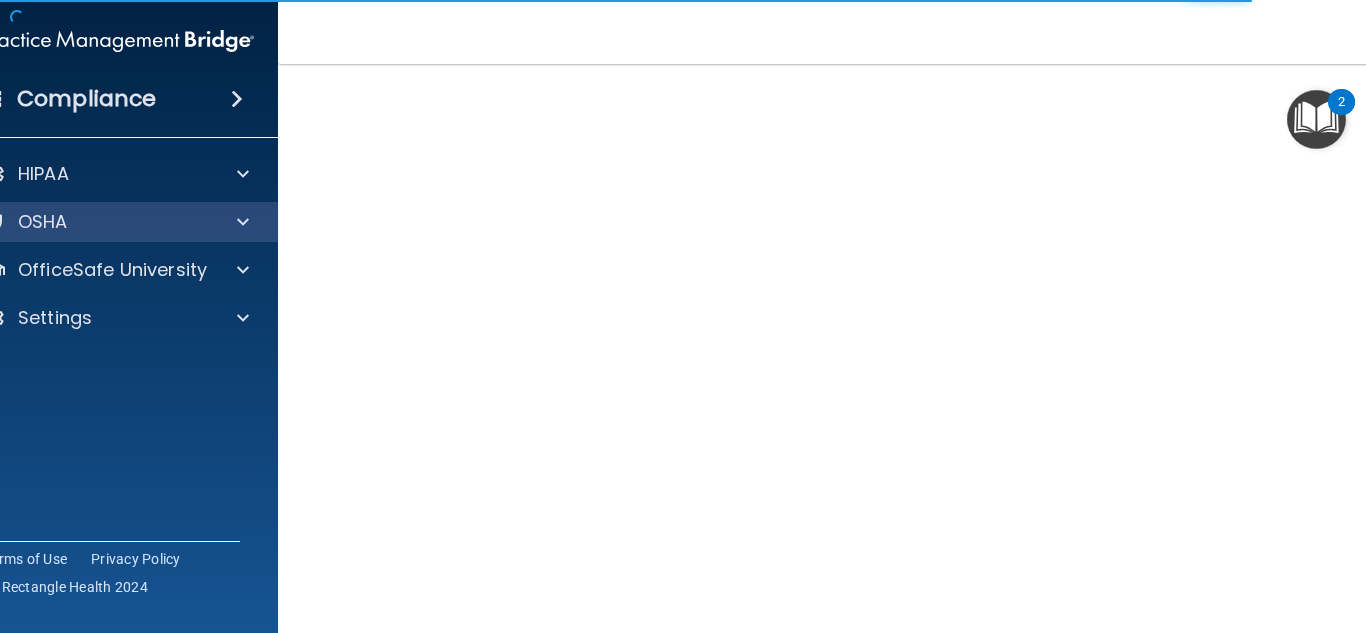 click on "OSHA" at bounding box center [118, 222] 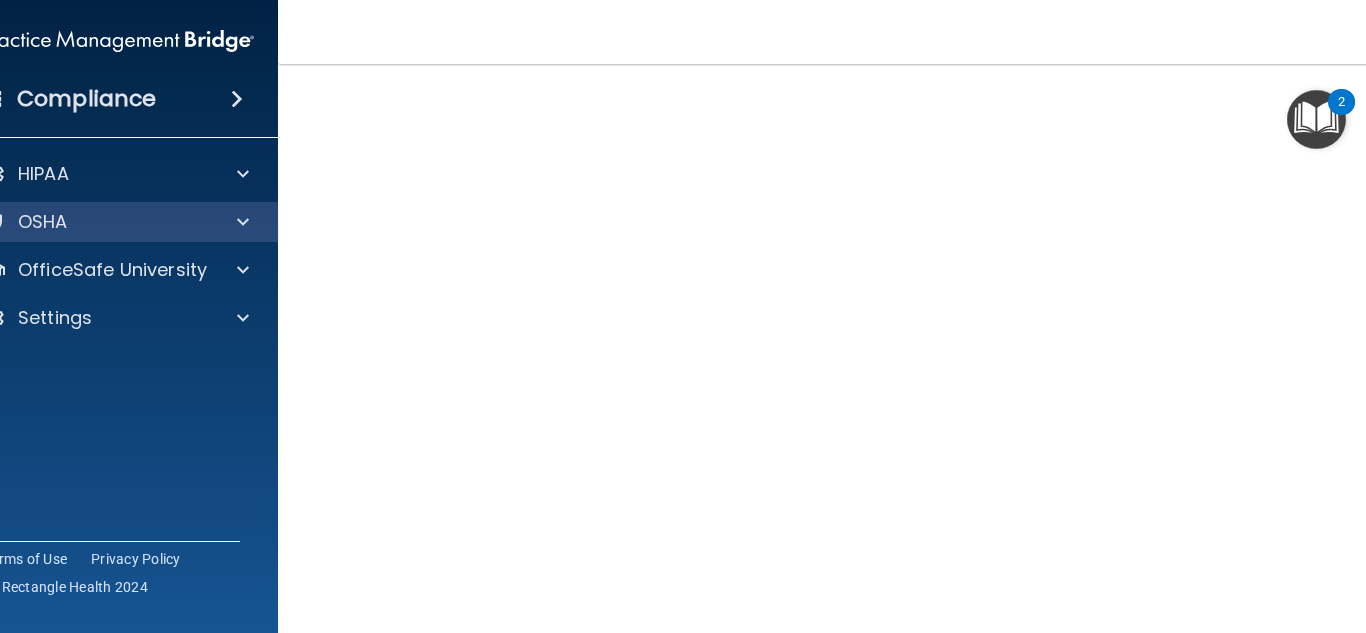 click on "OSHA" at bounding box center (118, 222) 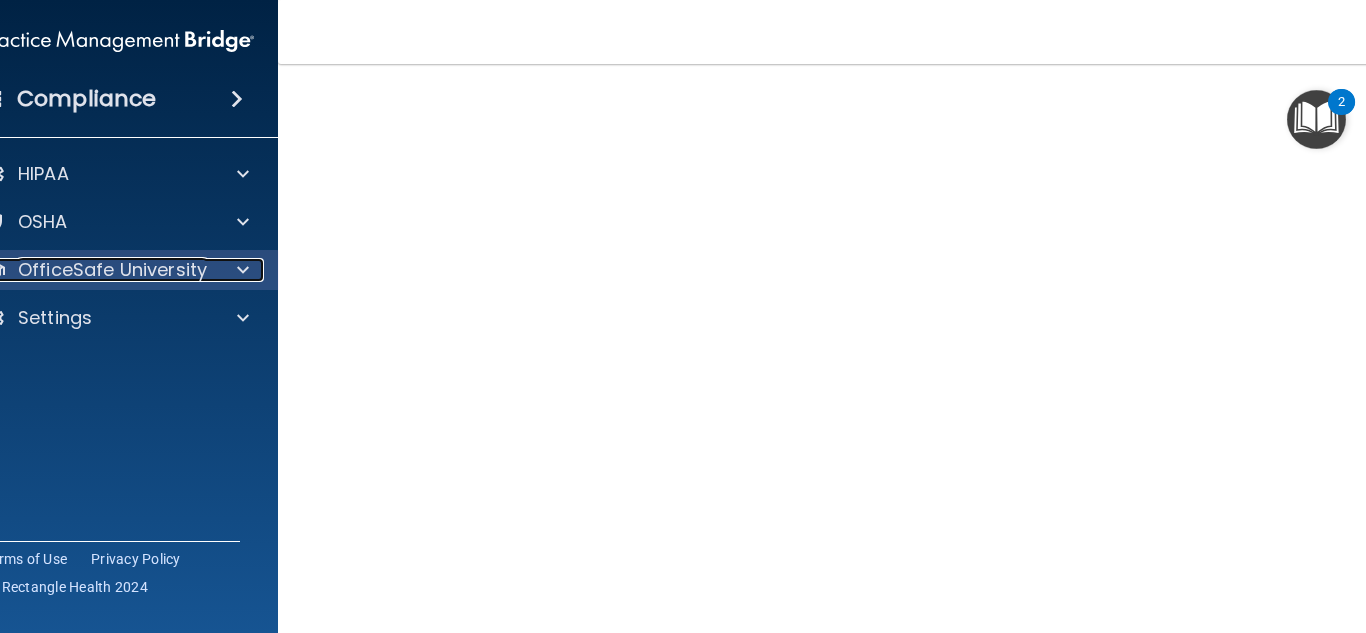 click at bounding box center [240, 270] 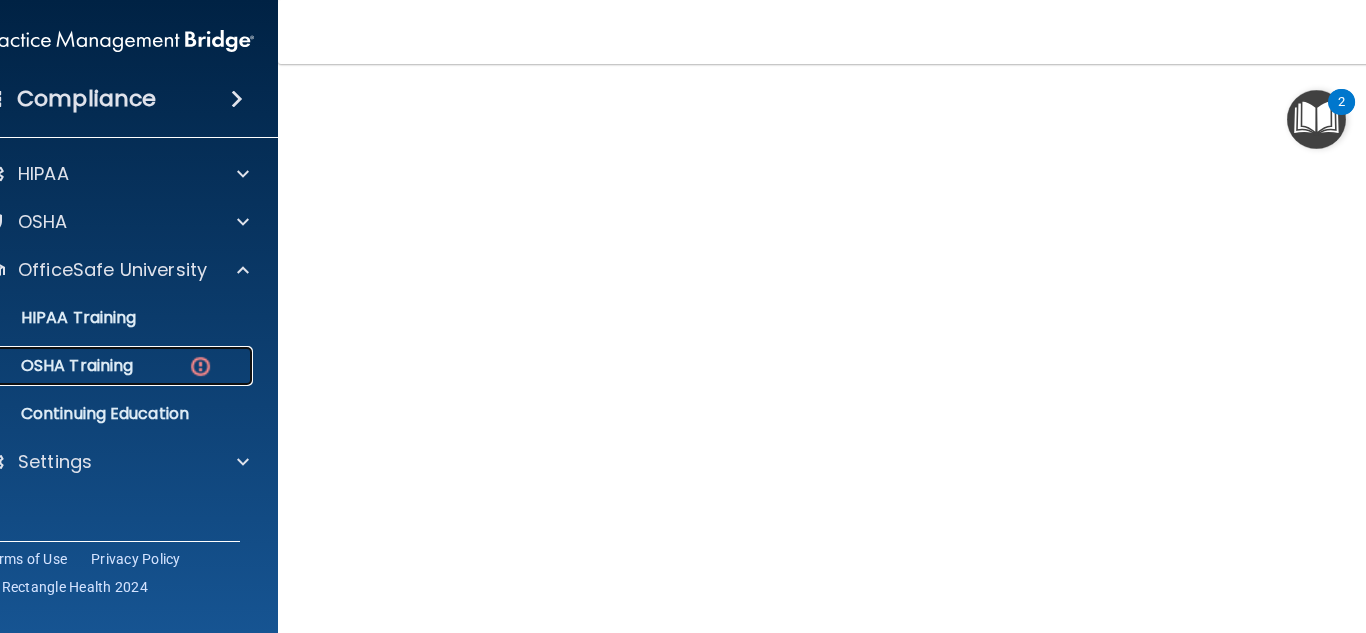 click on "OSHA Training" at bounding box center [95, 366] 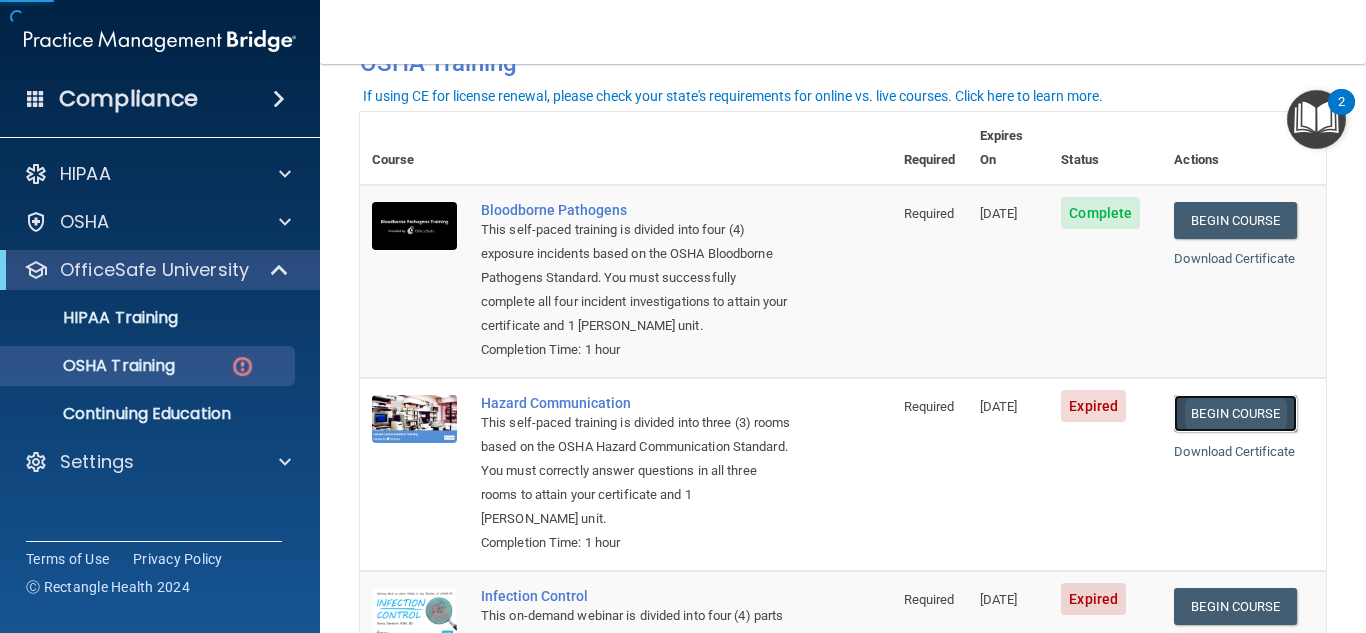 click on "Begin Course" at bounding box center [1235, 413] 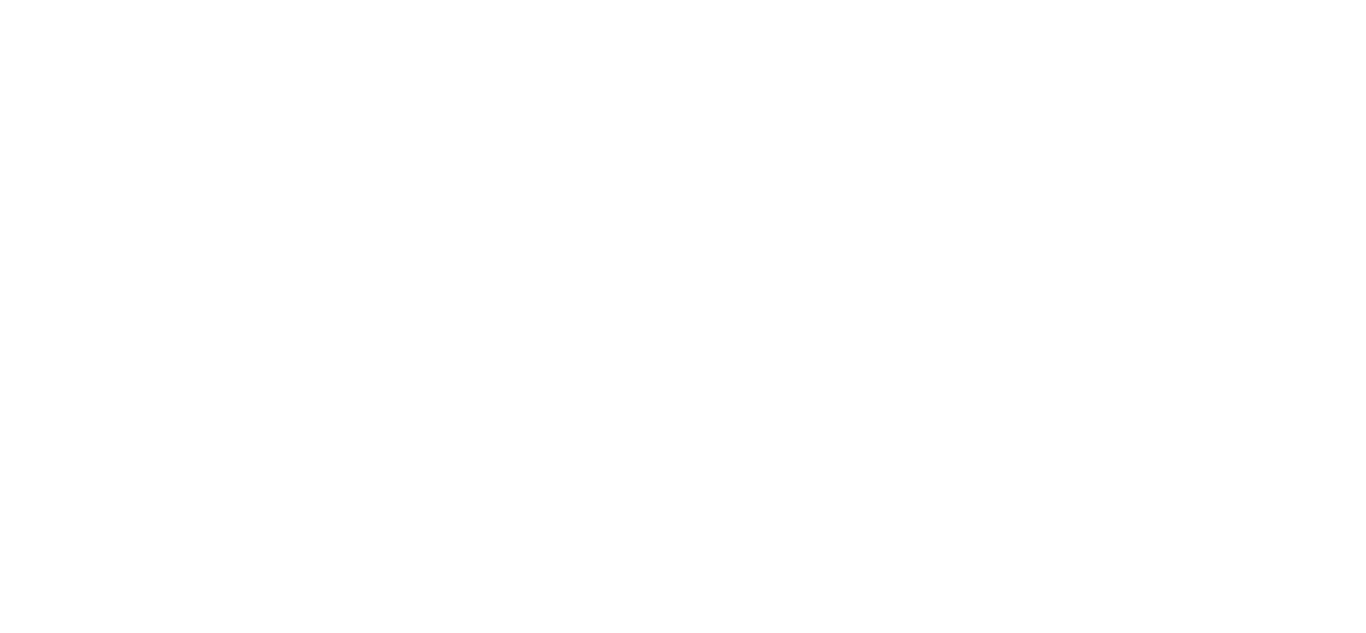 scroll, scrollTop: 0, scrollLeft: 0, axis: both 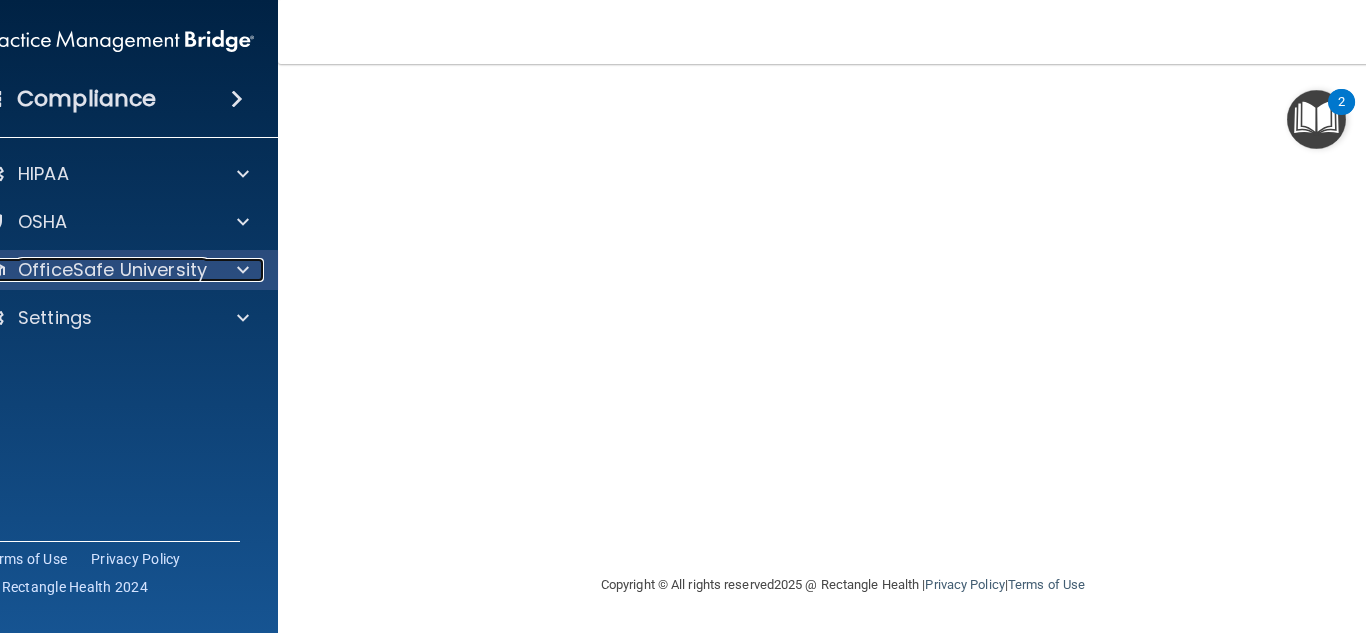 click on "OfficeSafe University" at bounding box center [112, 270] 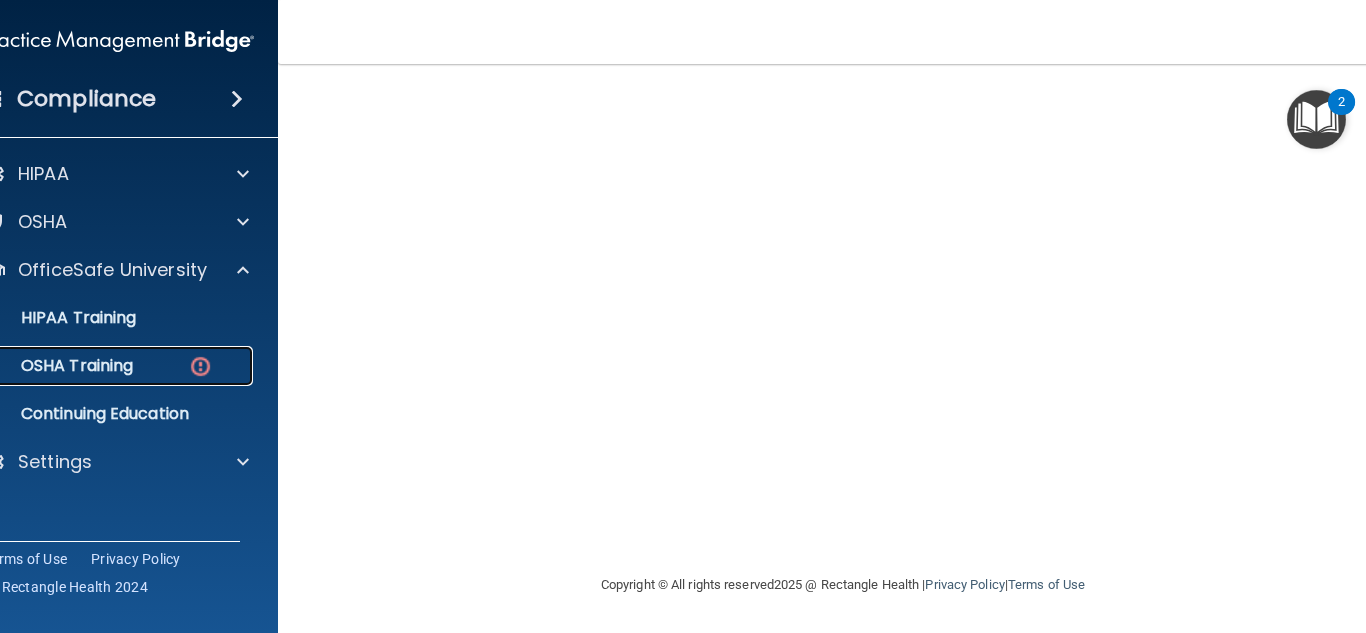 click on "OSHA Training" at bounding box center [95, 366] 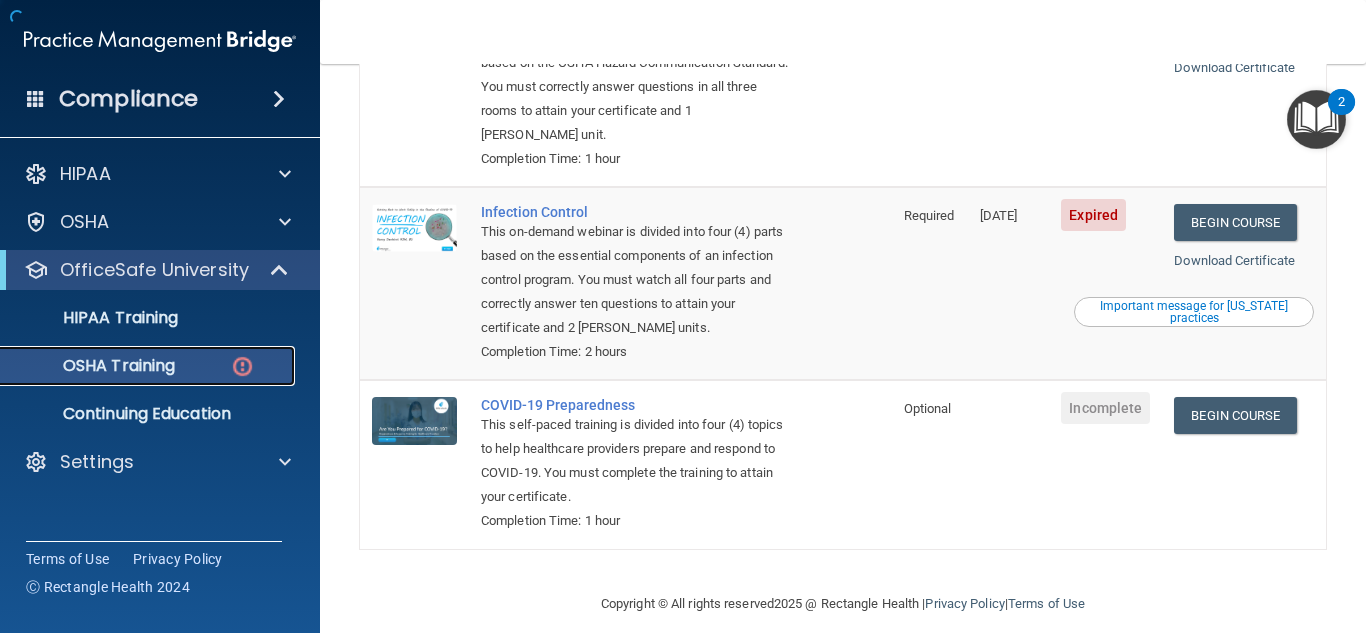 scroll, scrollTop: 527, scrollLeft: 0, axis: vertical 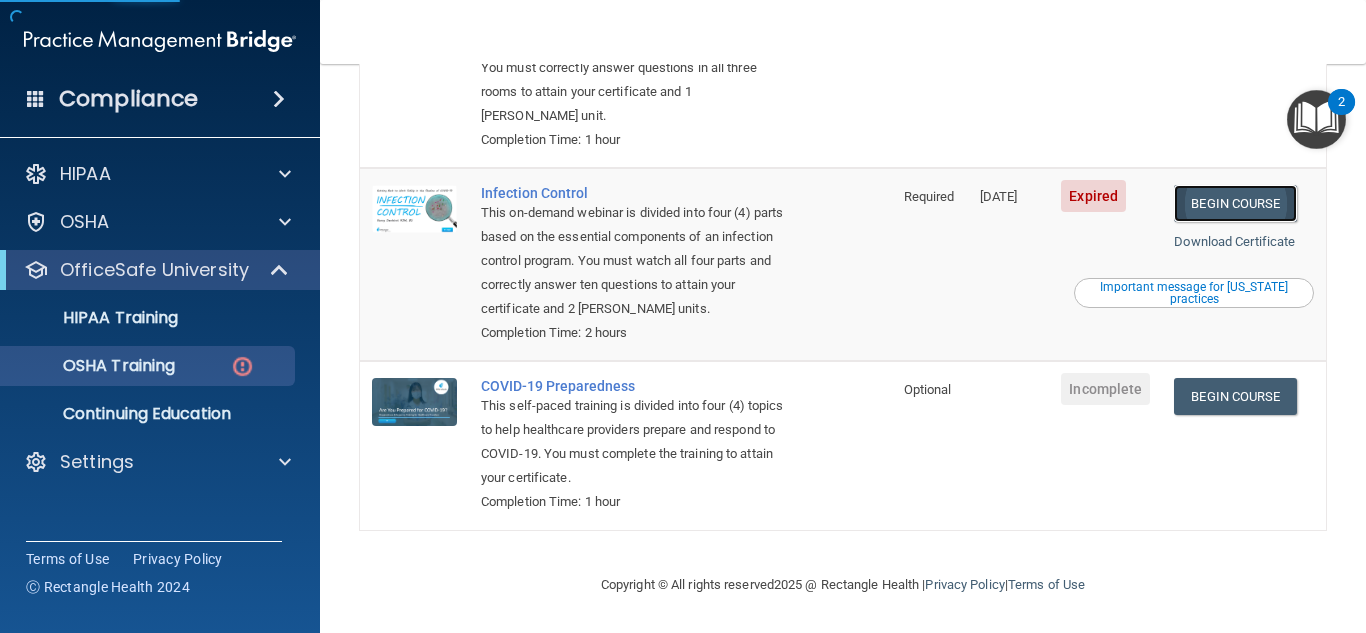 click on "Begin Course" at bounding box center (1235, 203) 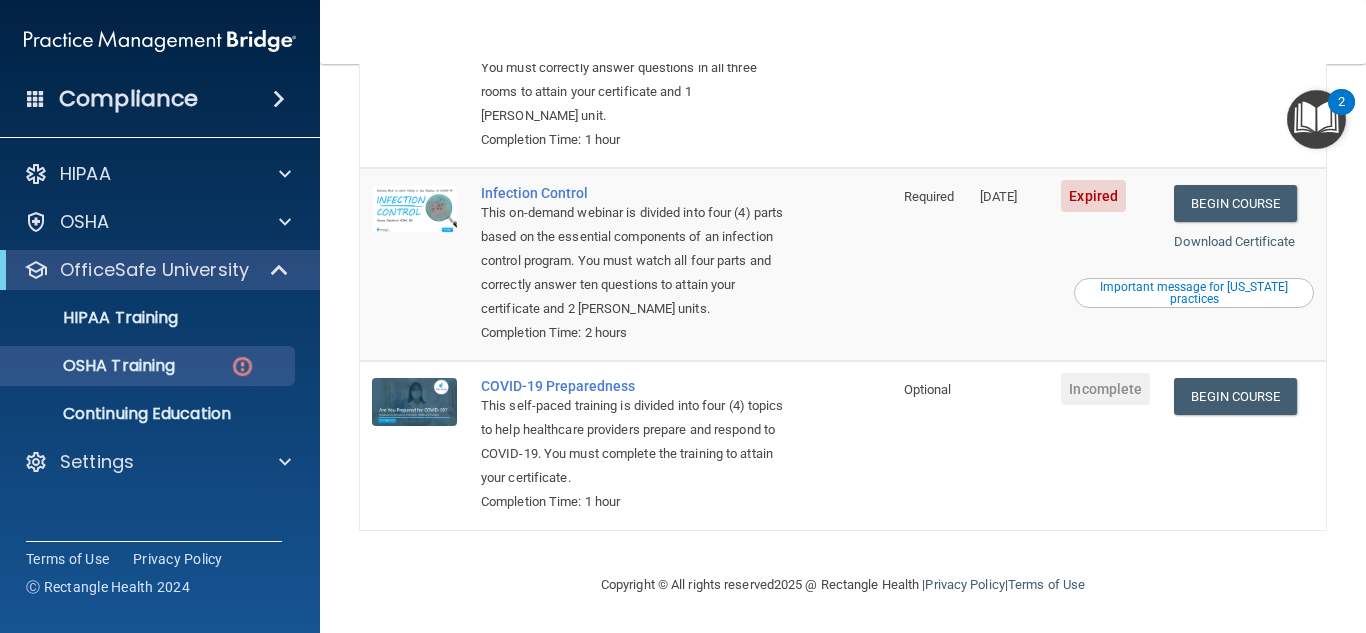 click on "Infection Control     This on-demand webinar is divided into four (4) parts based on the essential components of an infection control program. You must watch all four parts and correctly answer ten questions to attain your certificate and 2 PACE CE units.    Completion Time: 2 hours" at bounding box center (680, 264) 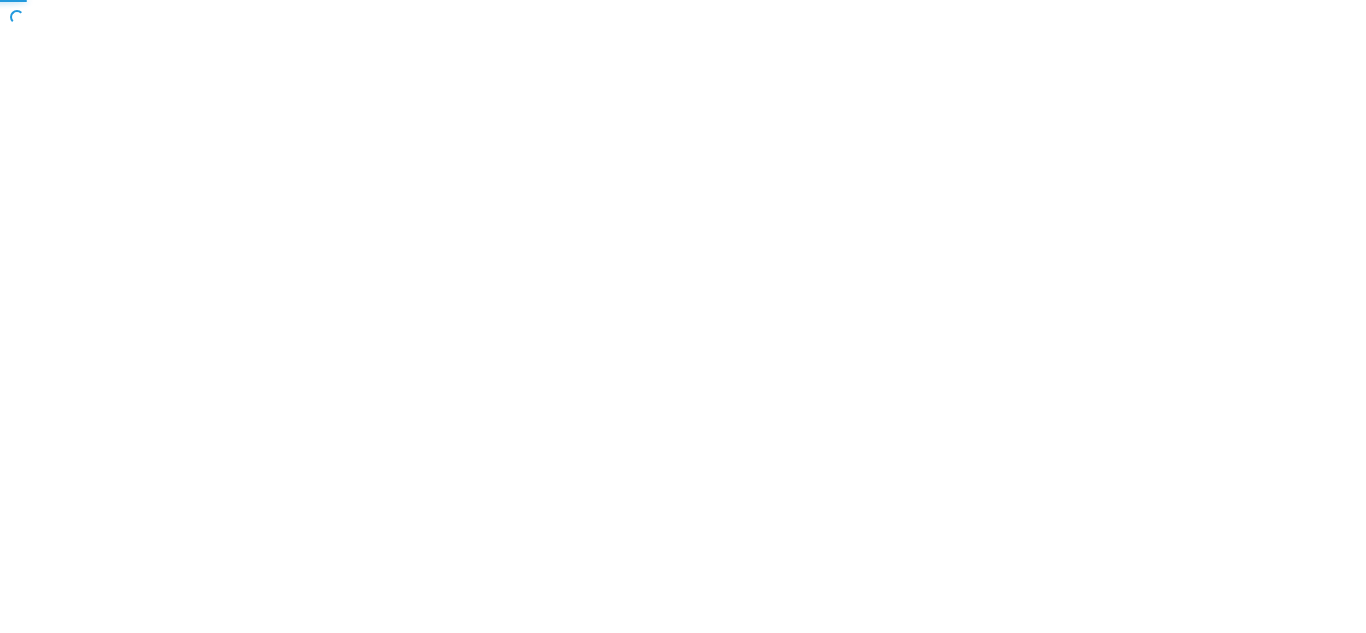scroll, scrollTop: 0, scrollLeft: 0, axis: both 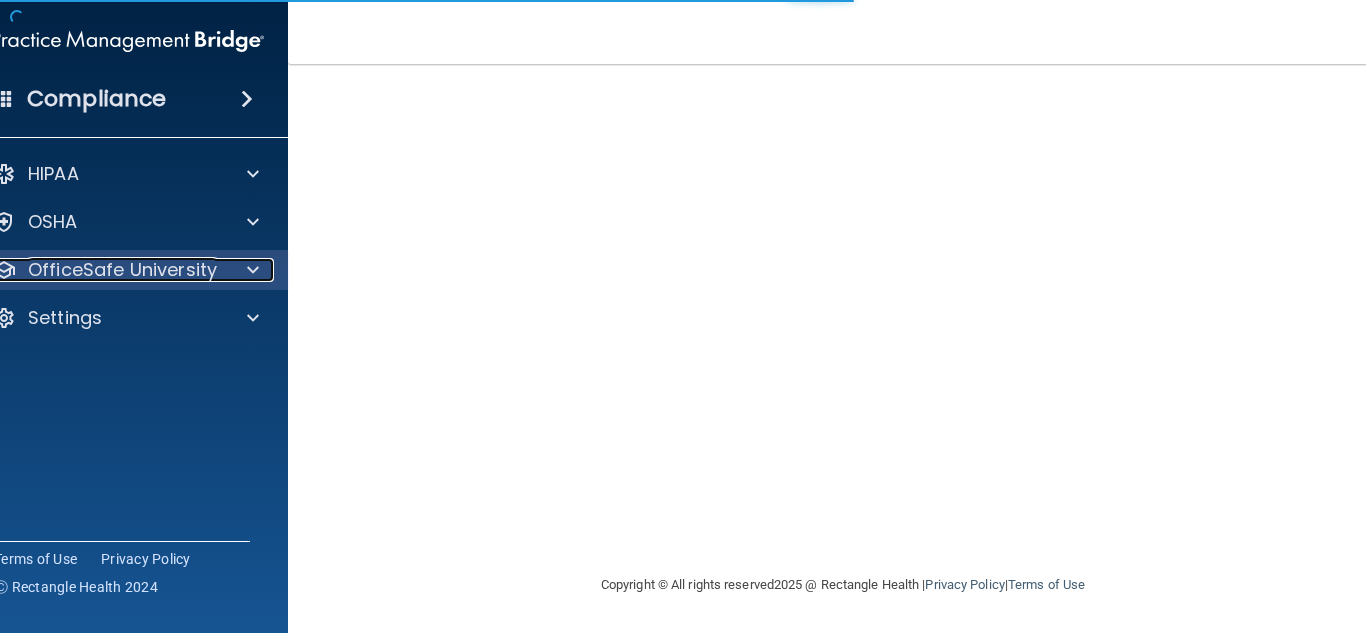 click on "OfficeSafe University" at bounding box center [122, 270] 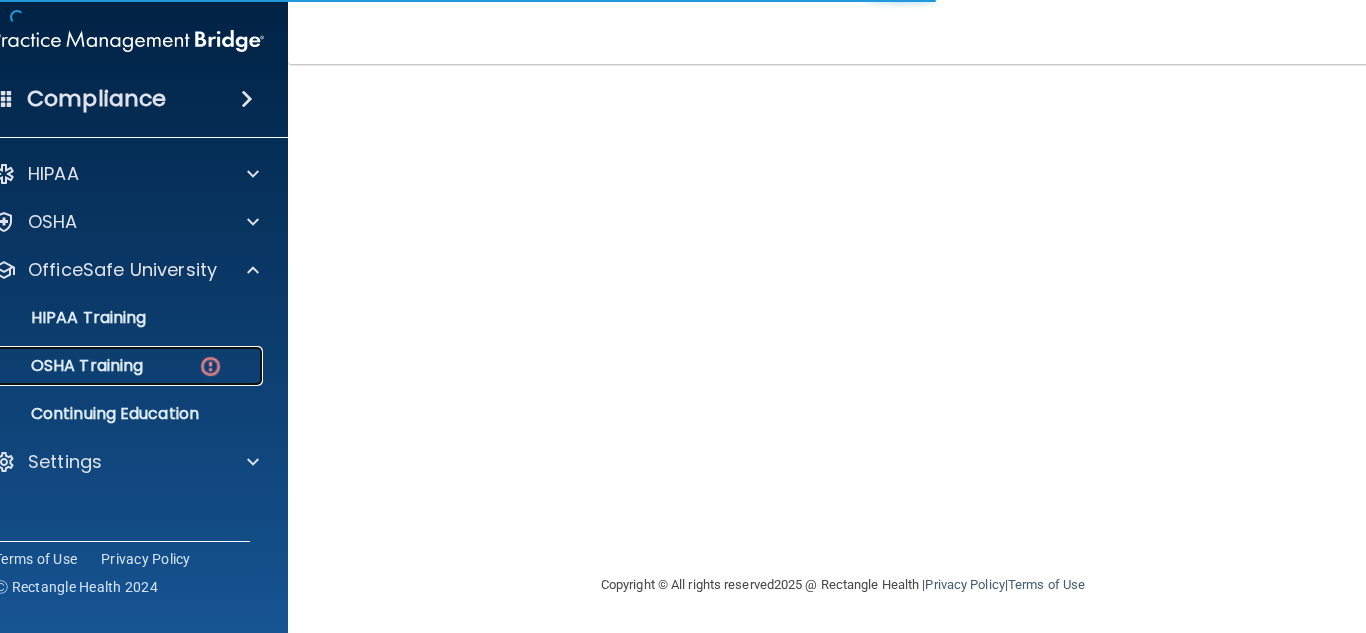 click on "OSHA Training" at bounding box center [62, 366] 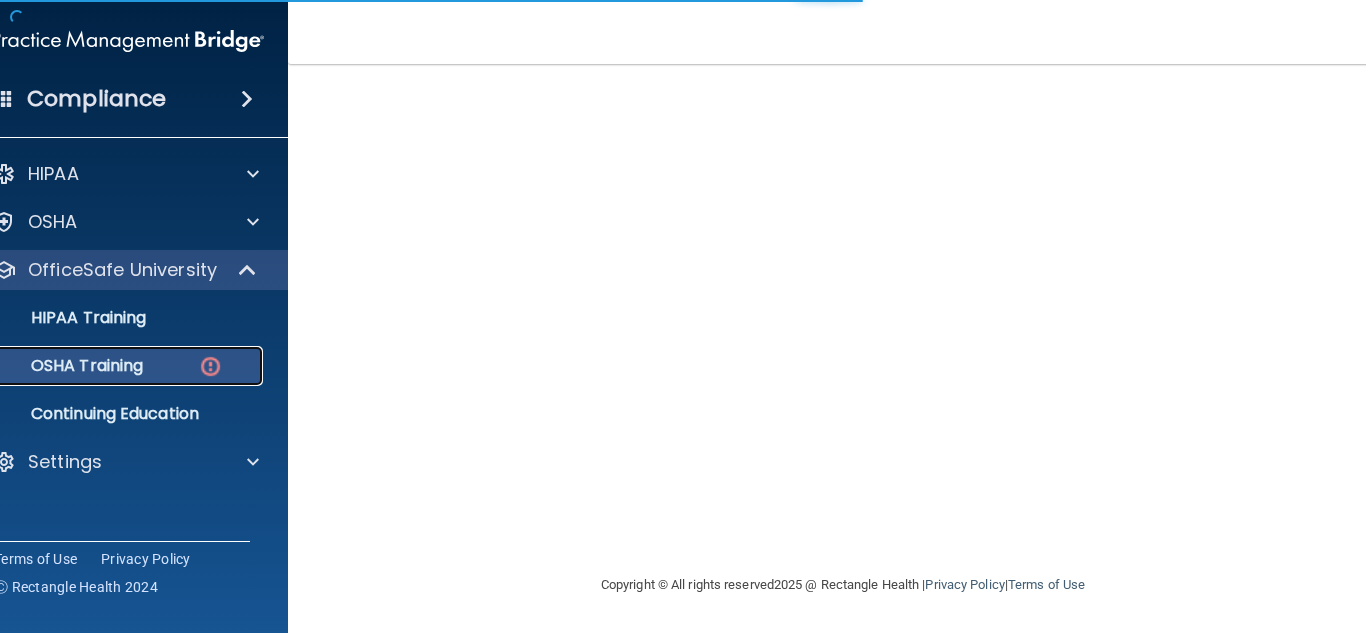click on "OSHA Training" at bounding box center (62, 366) 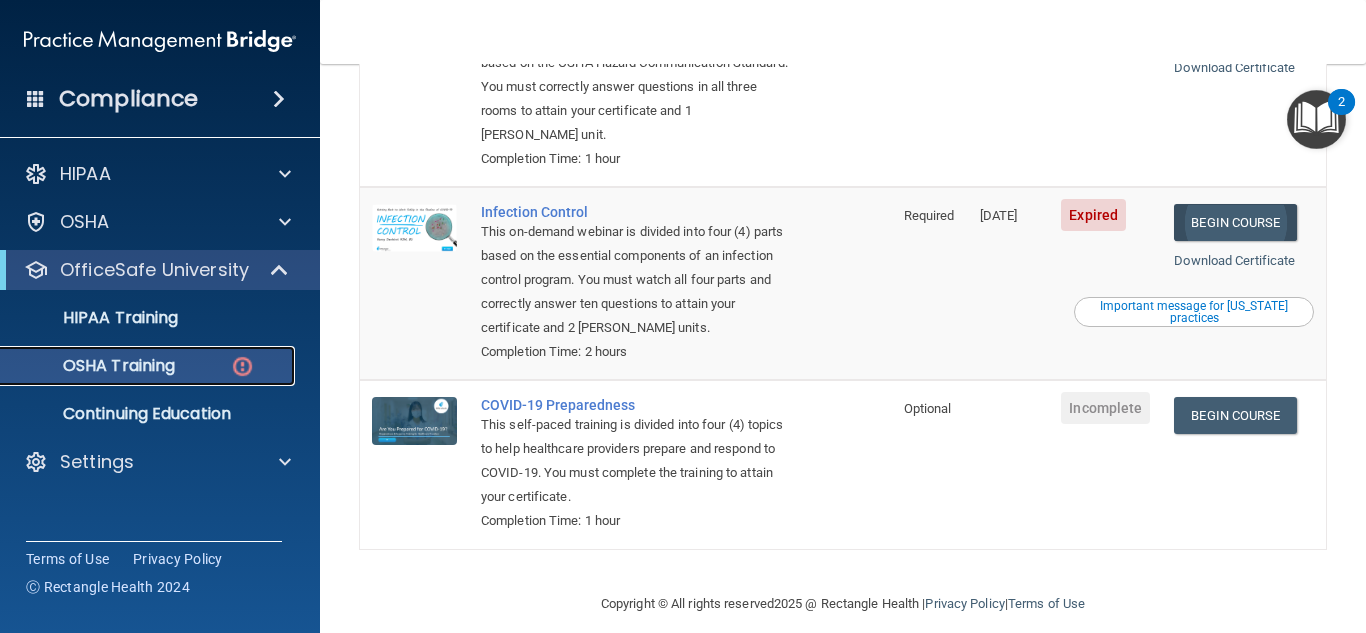 scroll, scrollTop: 527, scrollLeft: 0, axis: vertical 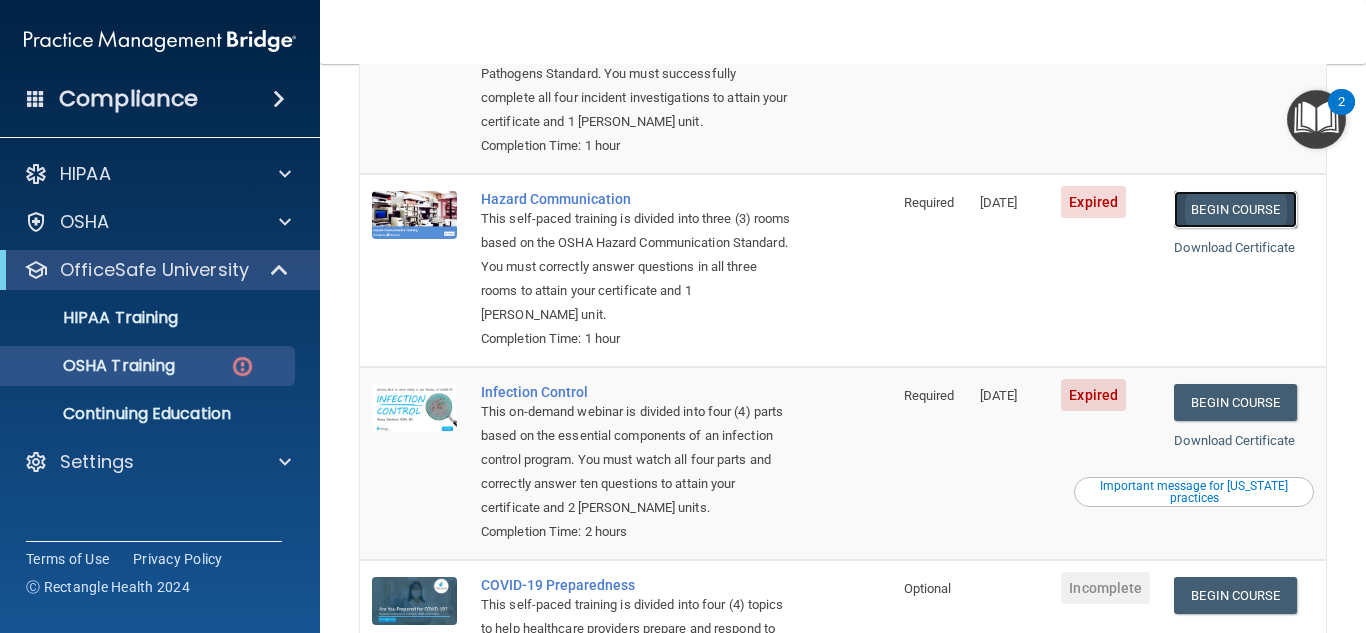 click on "Begin Course" at bounding box center [1235, 209] 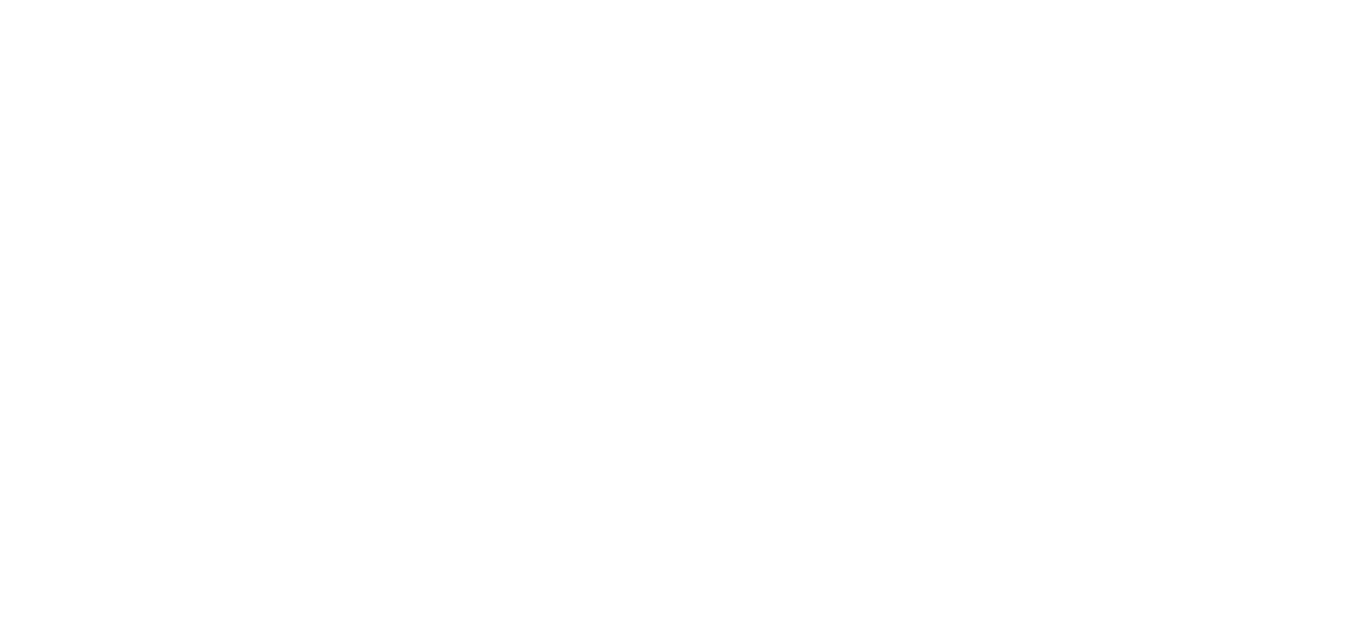 scroll, scrollTop: 0, scrollLeft: 0, axis: both 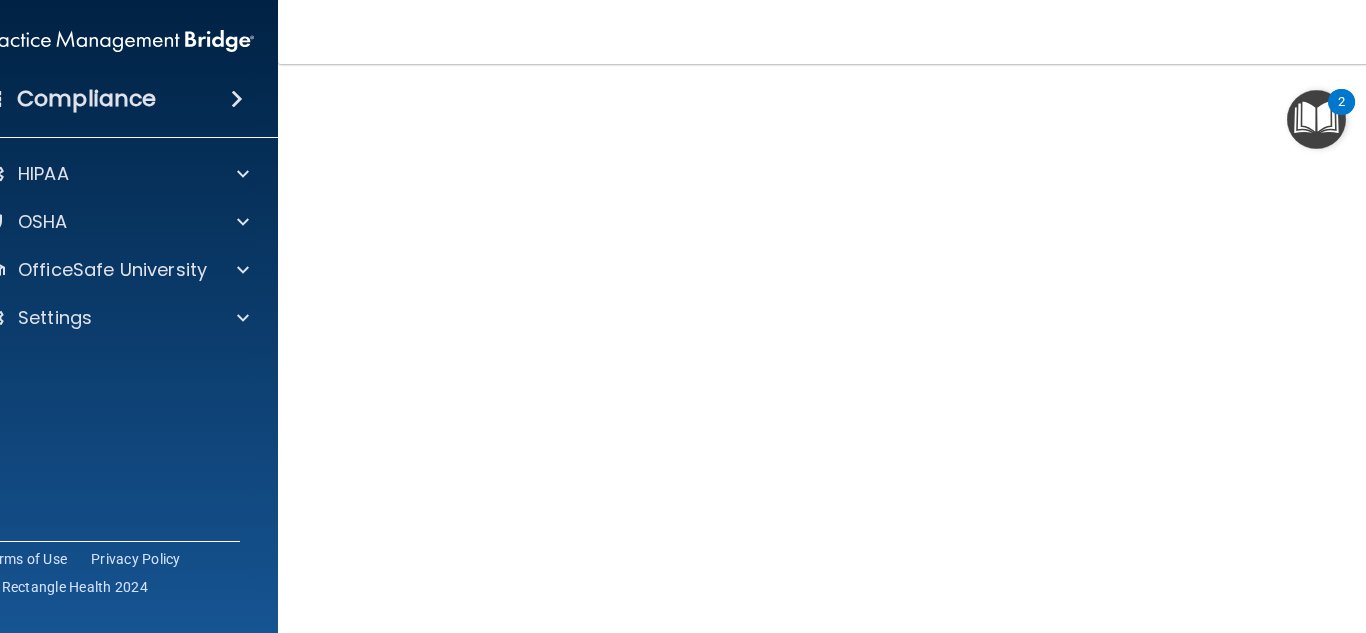 click at bounding box center (1316, 119) 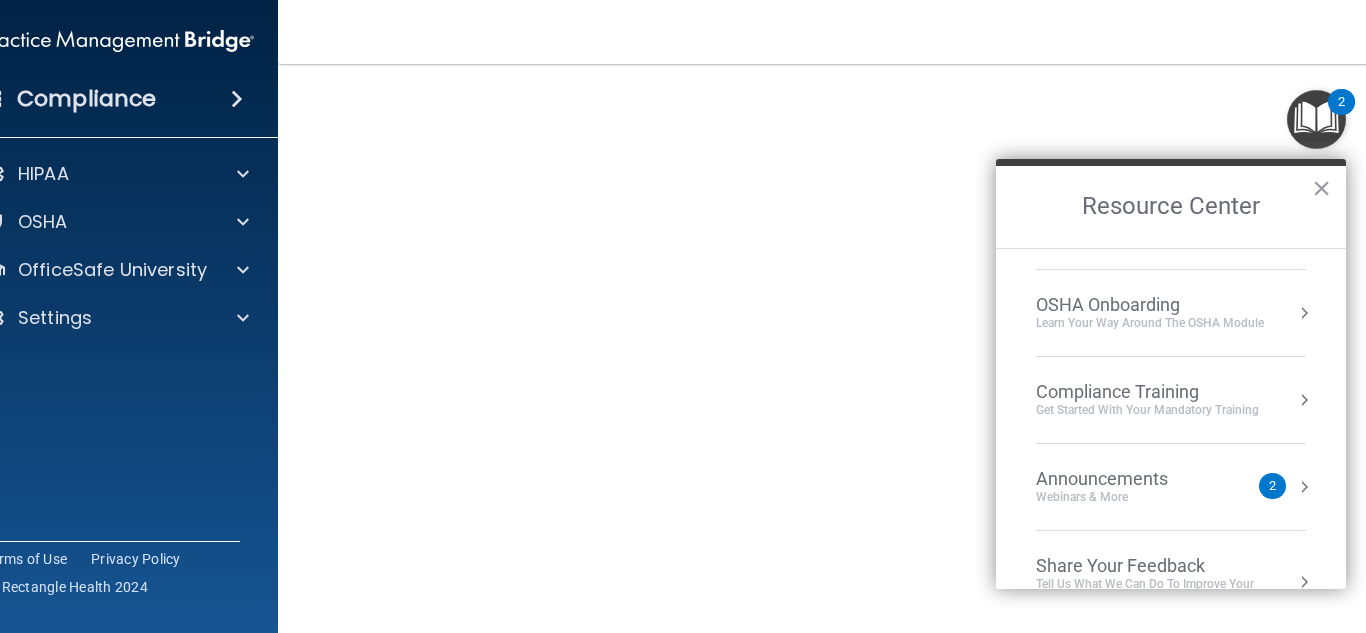 scroll, scrollTop: 112, scrollLeft: 0, axis: vertical 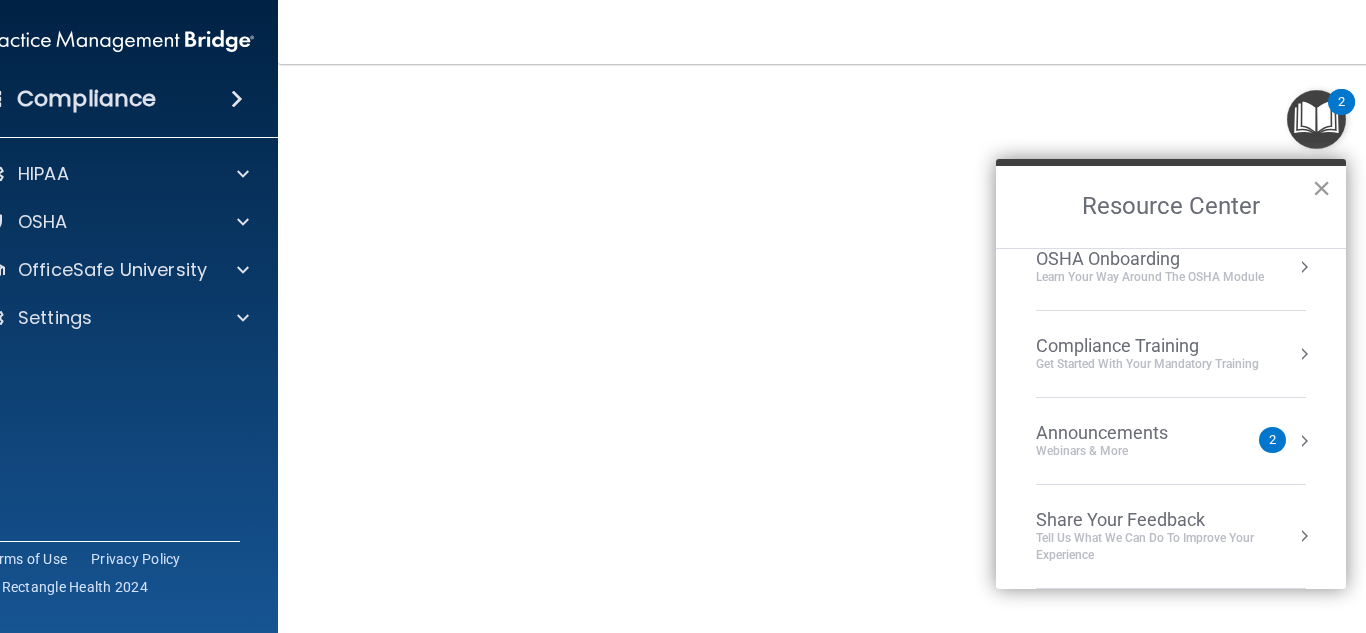 click on "×" at bounding box center (1321, 188) 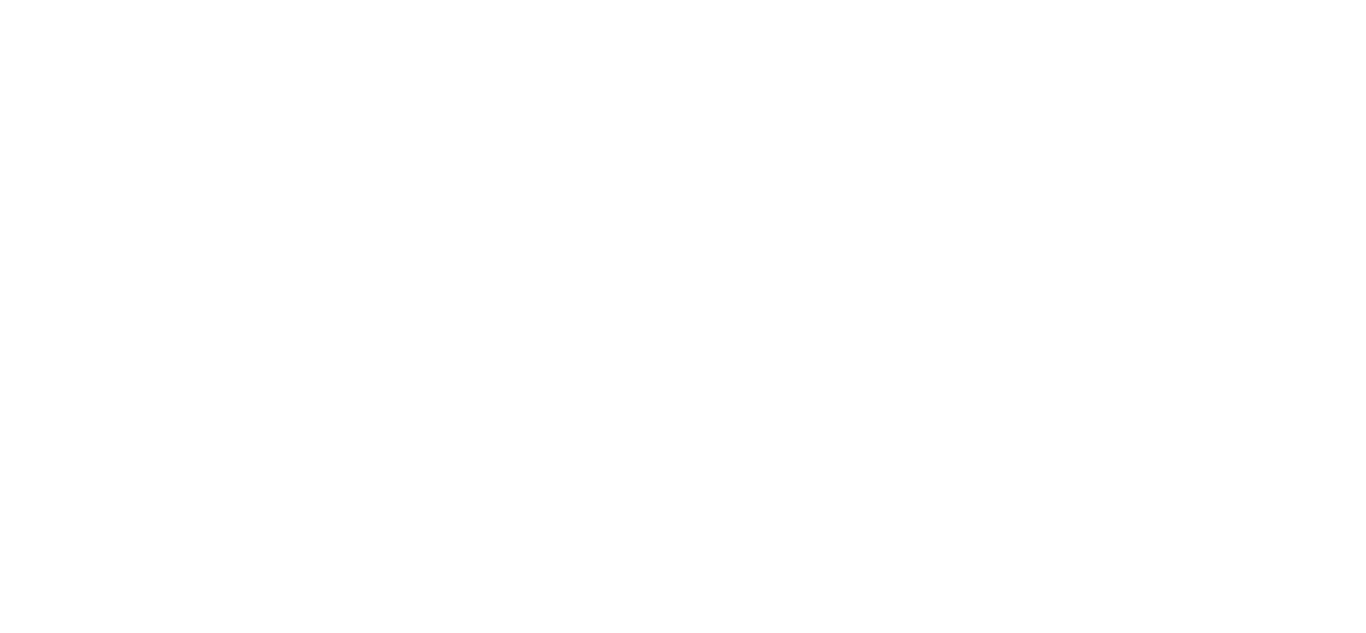 scroll, scrollTop: 0, scrollLeft: 0, axis: both 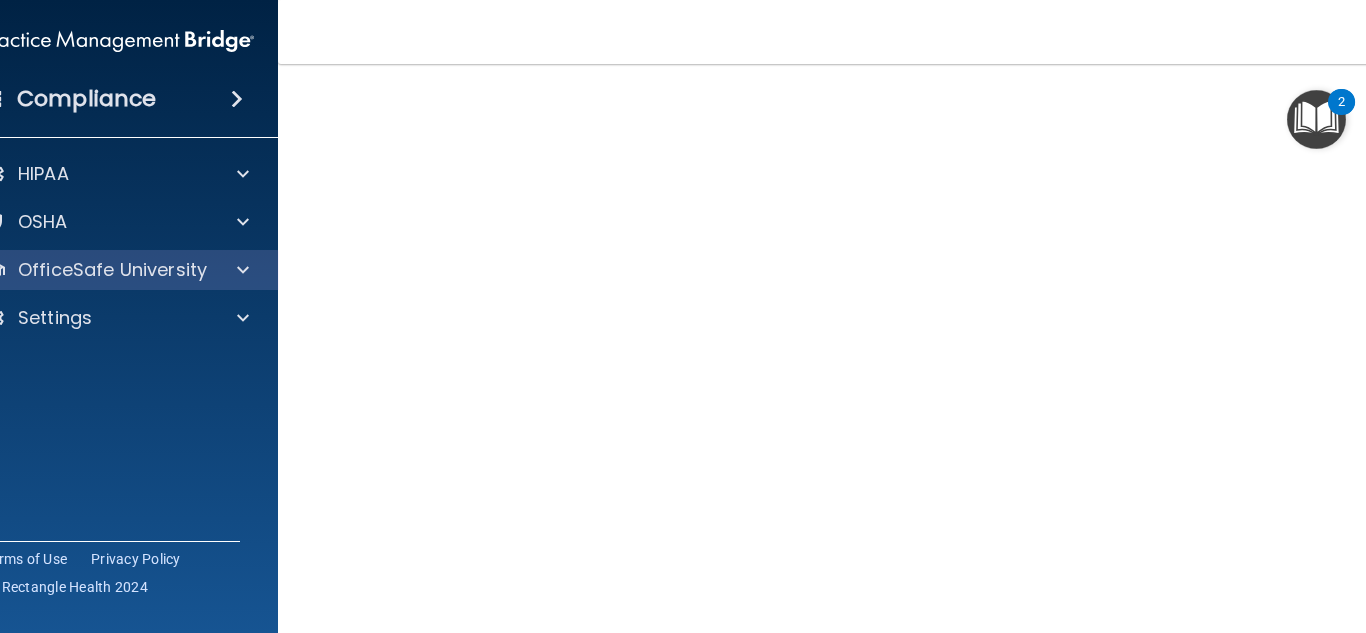 click on "OfficeSafe University" at bounding box center [118, 270] 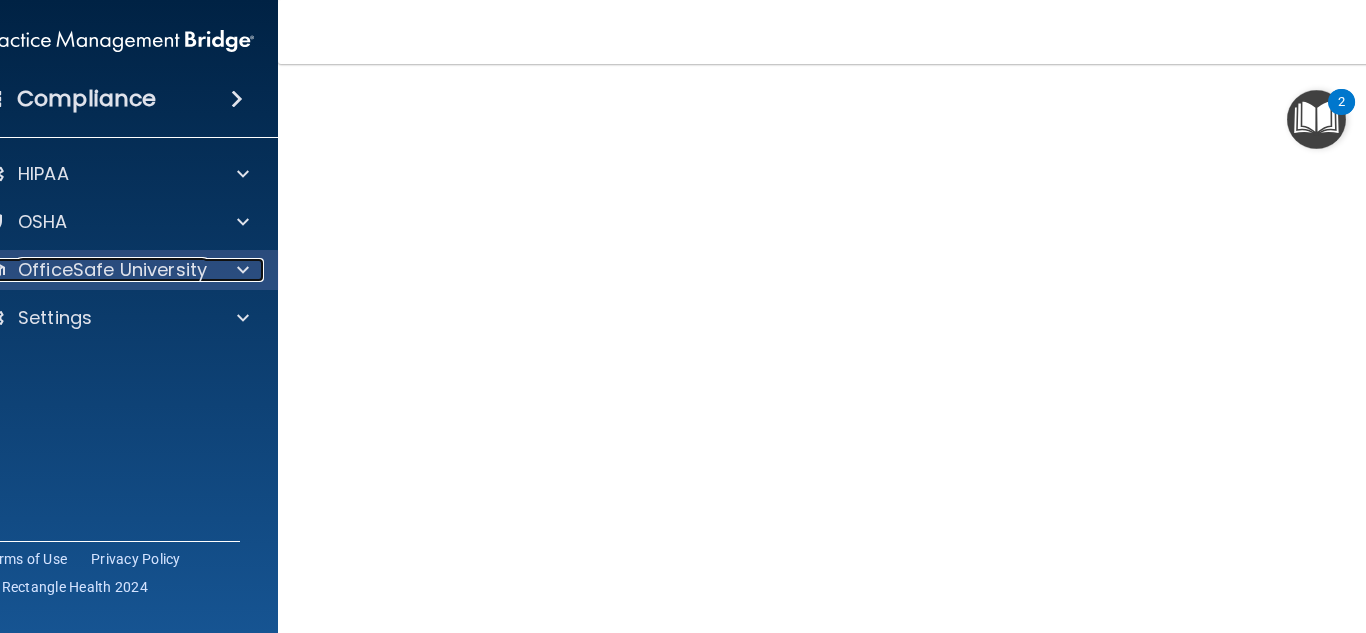 click at bounding box center [240, 270] 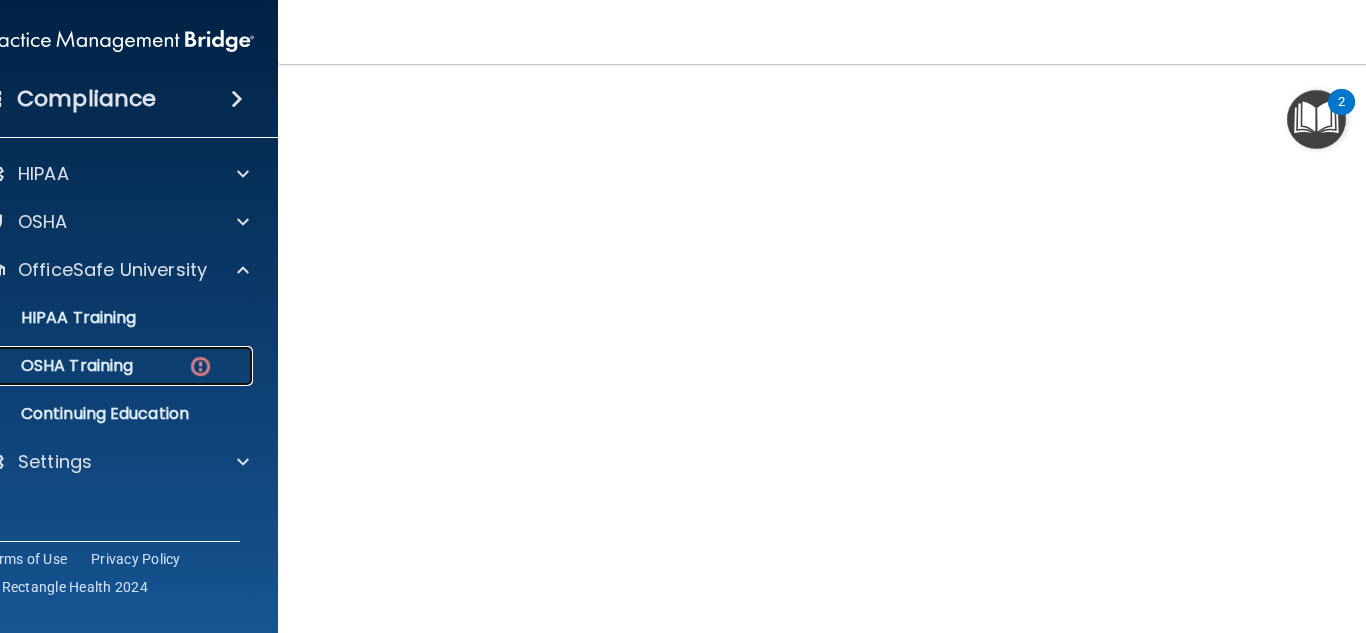 click at bounding box center (200, 366) 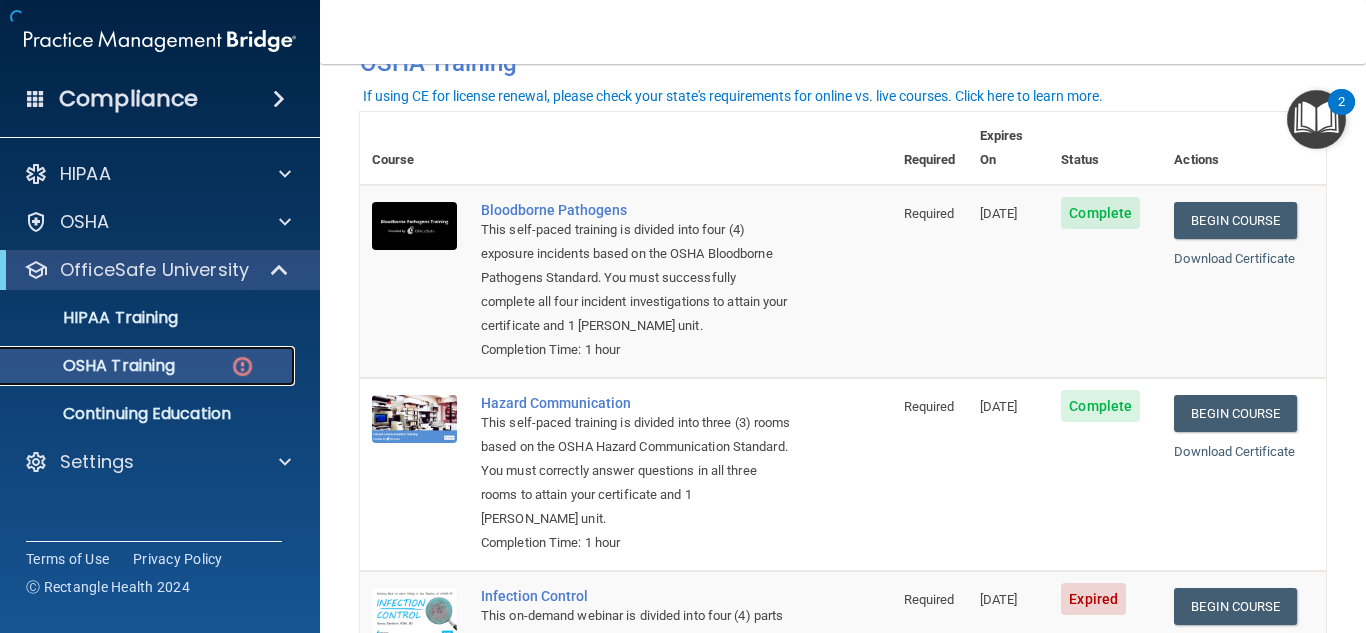 scroll, scrollTop: 527, scrollLeft: 0, axis: vertical 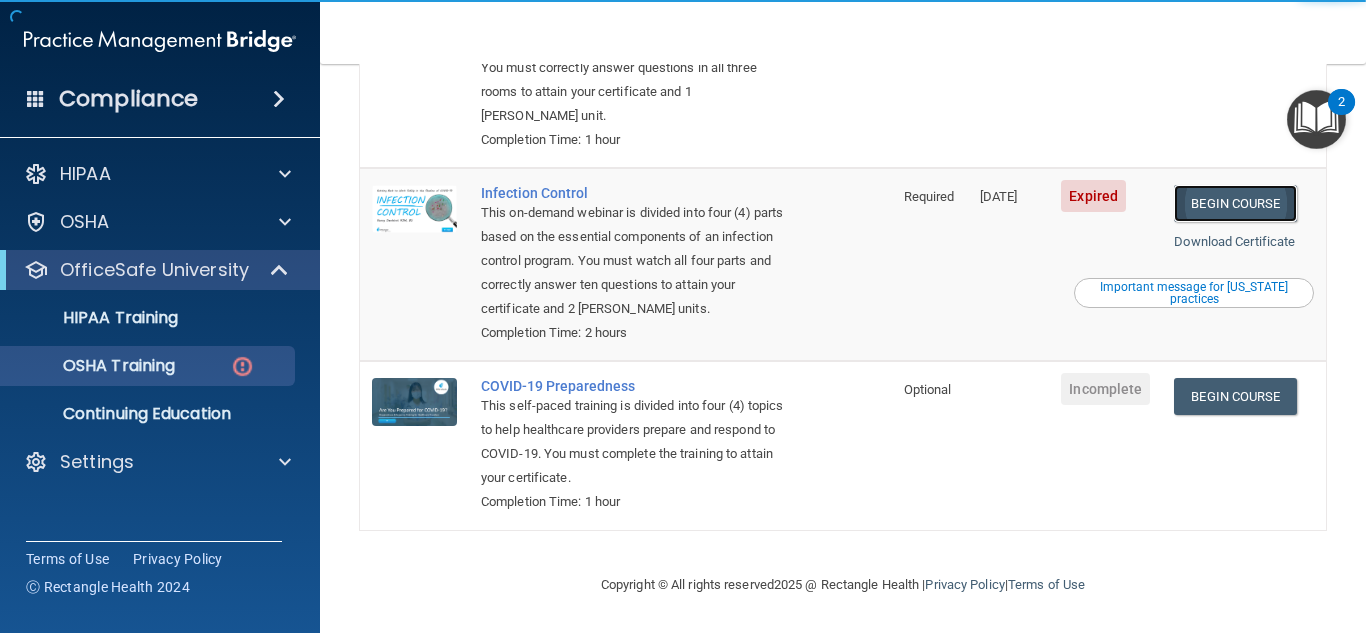 click on "Begin Course" at bounding box center (1235, 203) 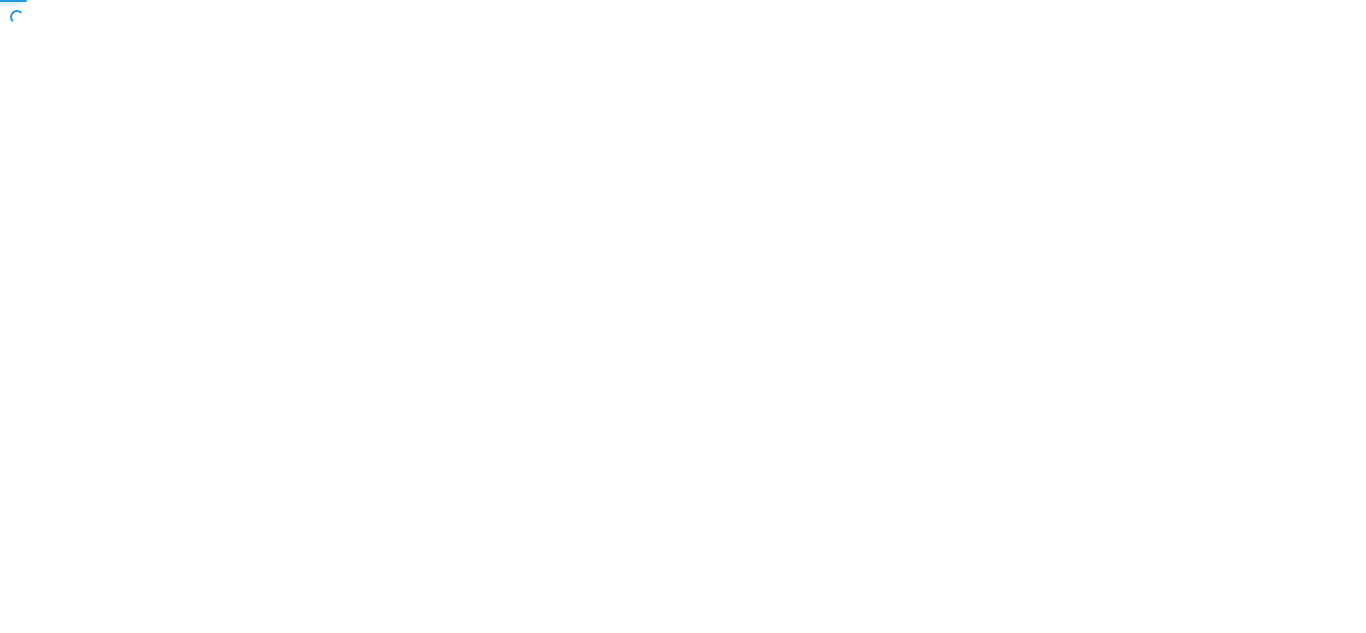 scroll, scrollTop: 0, scrollLeft: 0, axis: both 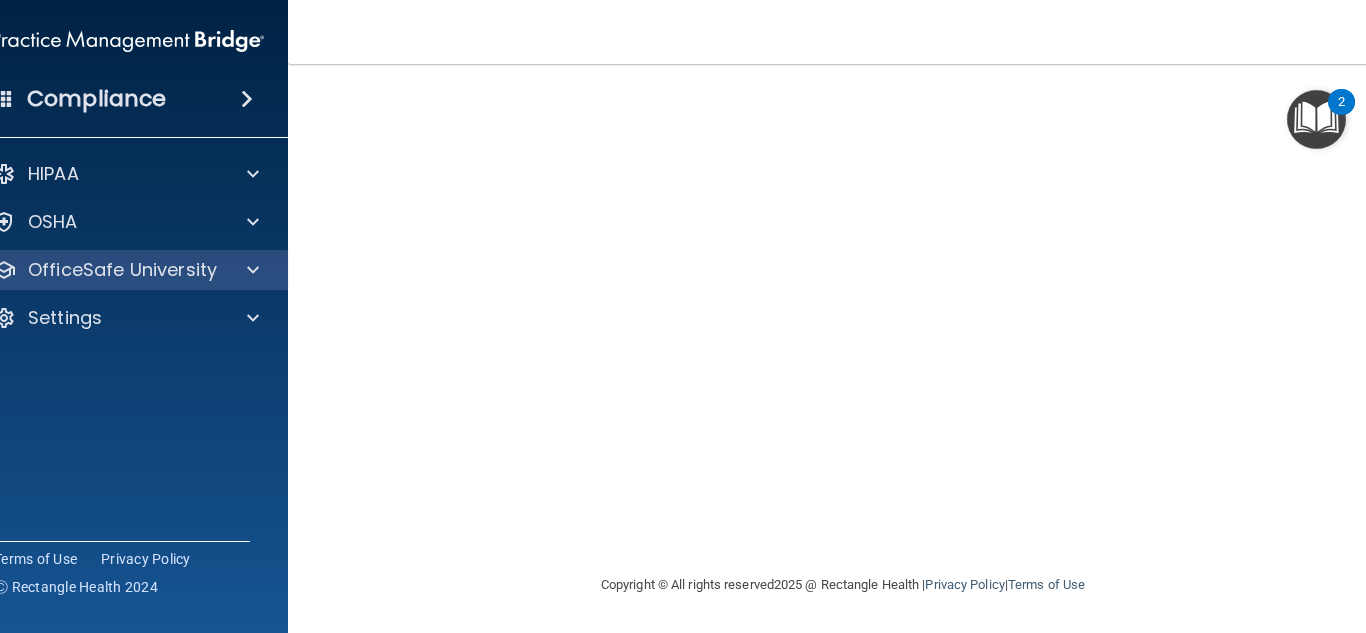 click on "OfficeSafe University" at bounding box center [128, 270] 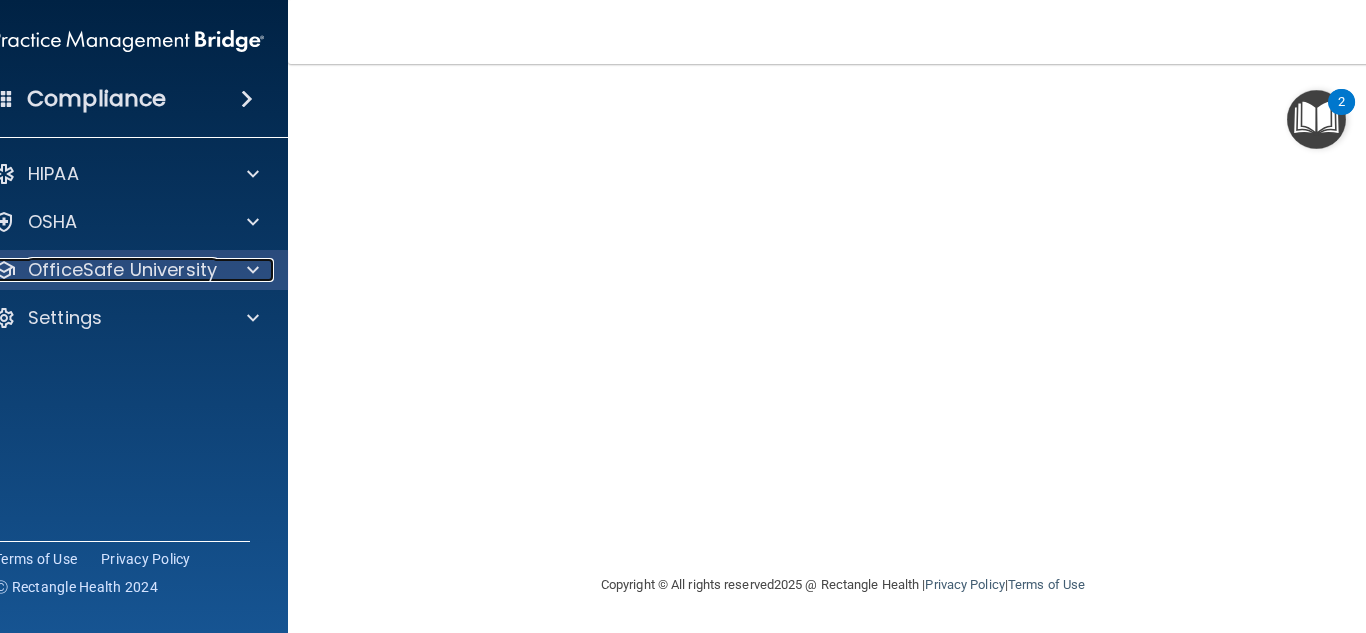 click at bounding box center (250, 270) 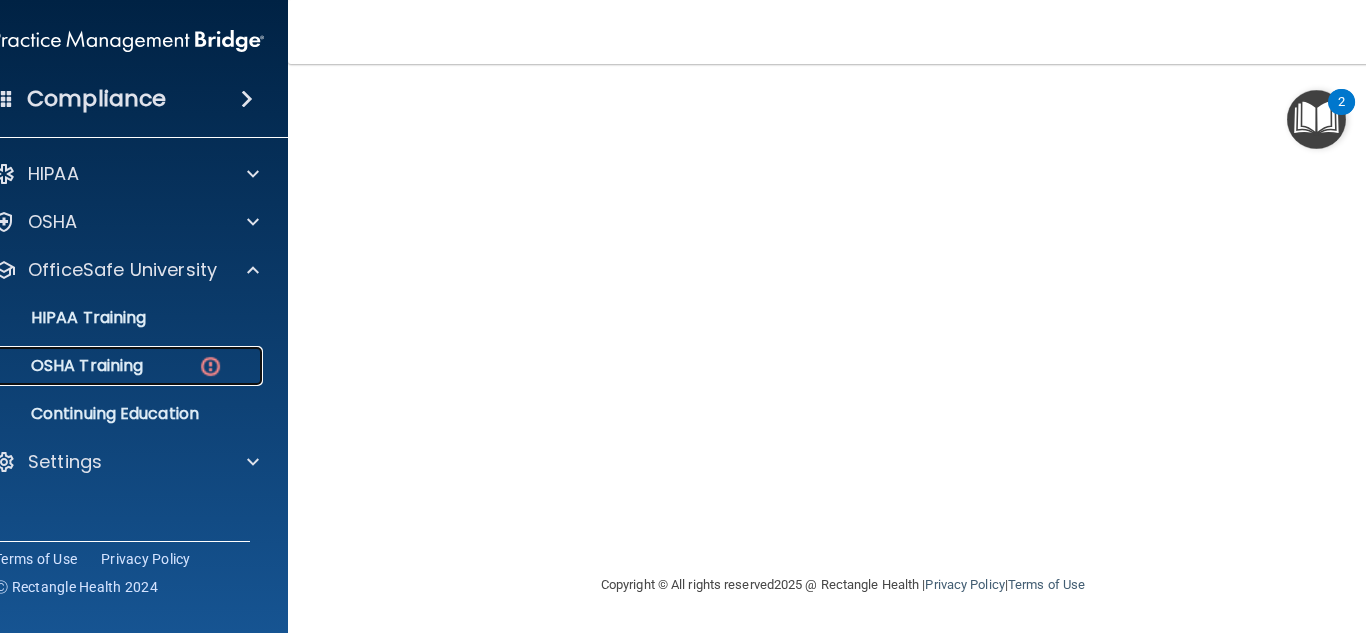 click on "OSHA Training" at bounding box center (105, 366) 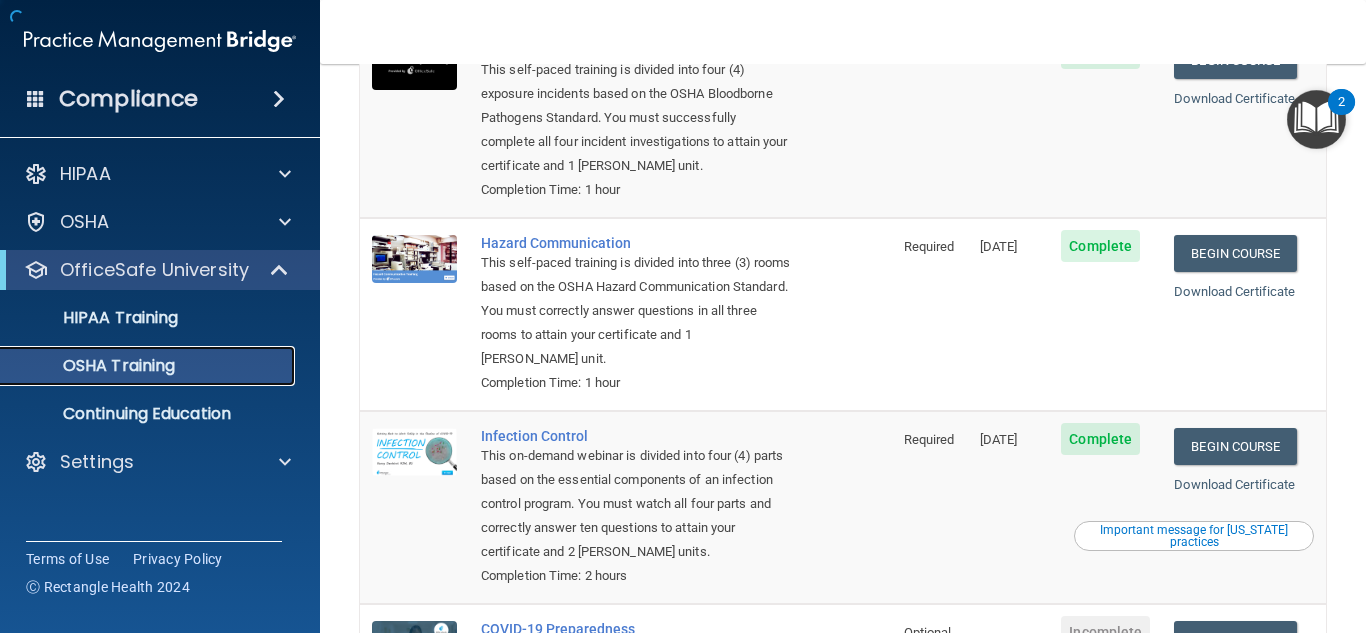 scroll, scrollTop: 471, scrollLeft: 0, axis: vertical 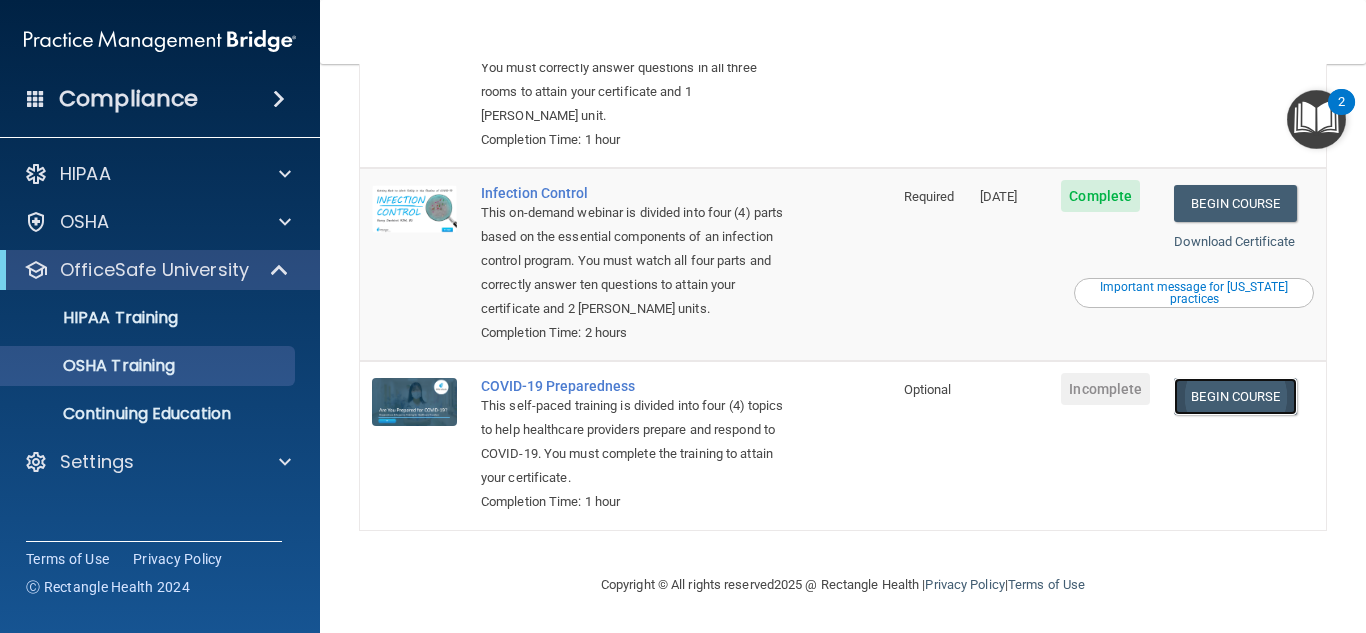 click on "Begin Course" at bounding box center (1235, 396) 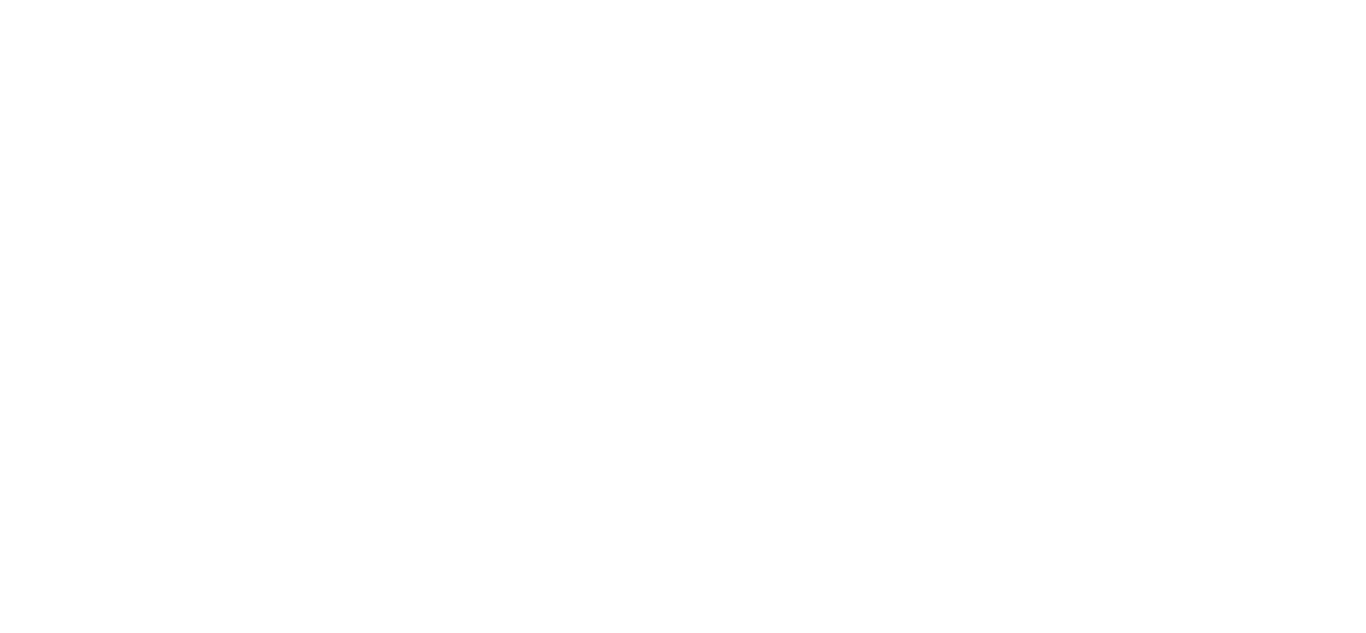 scroll, scrollTop: 0, scrollLeft: 0, axis: both 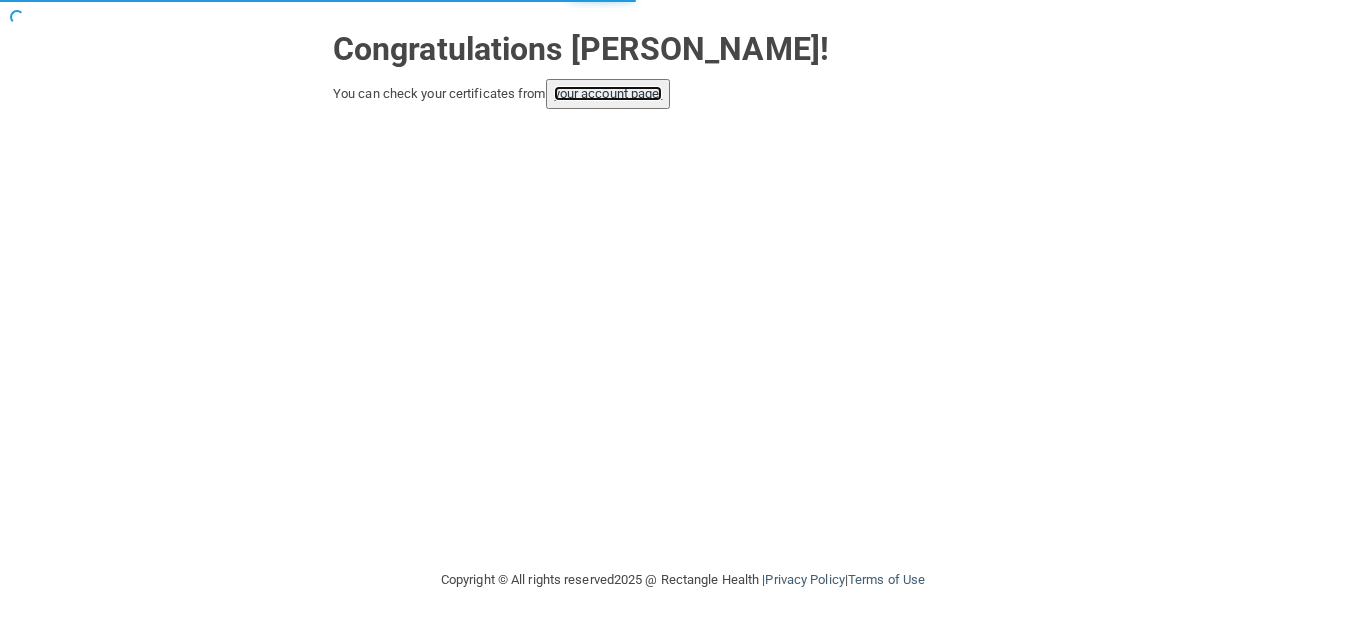 click on "your account page!" at bounding box center (608, 93) 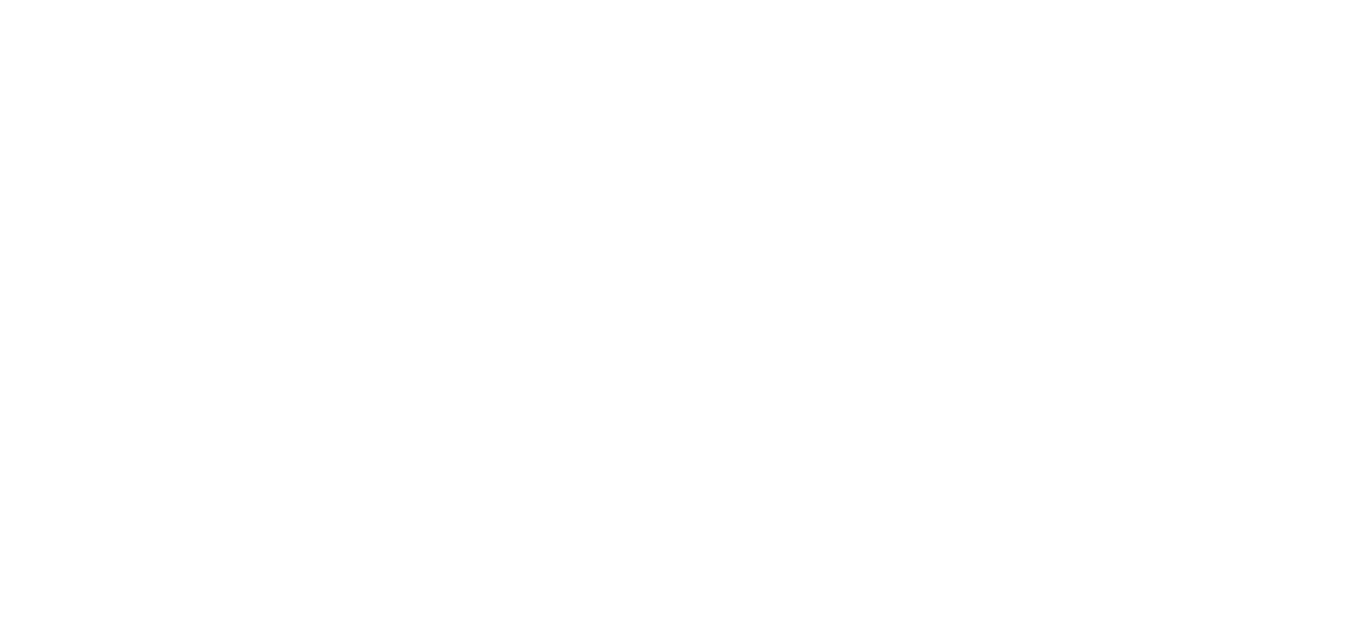 scroll, scrollTop: 0, scrollLeft: 0, axis: both 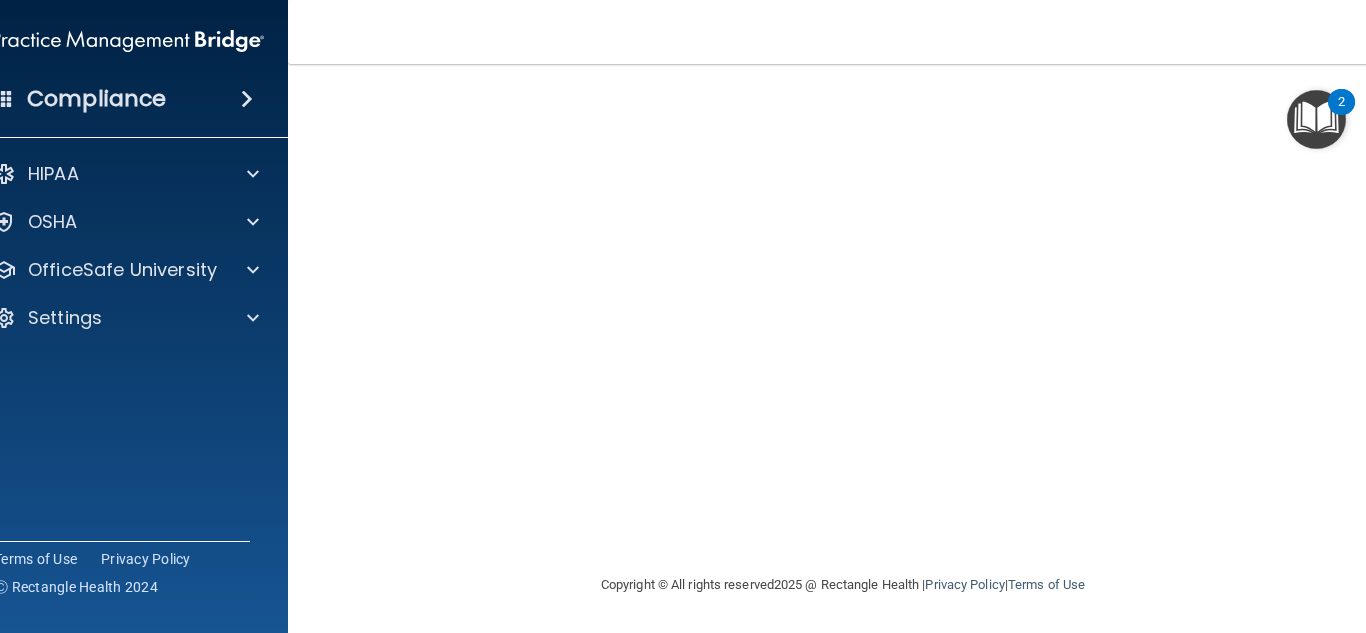 click on "HIPAA
Documents and Policies                 Report an Incident               Business Associates               Emergency Planning               Resources                 HIPAA Risk Assessment
[GEOGRAPHIC_DATA]
Documents               Safety Data Sheets               Self-Assessment                Injury and Illness Report                Resources
PCI
PCI Compliance                Merchant Savings Calculator
[GEOGRAPHIC_DATA]
HIPAA Training                   OSHA Training                   Continuing Education
Settings
My Account               My Users               Services                 Sign Out" at bounding box center [128, 250] 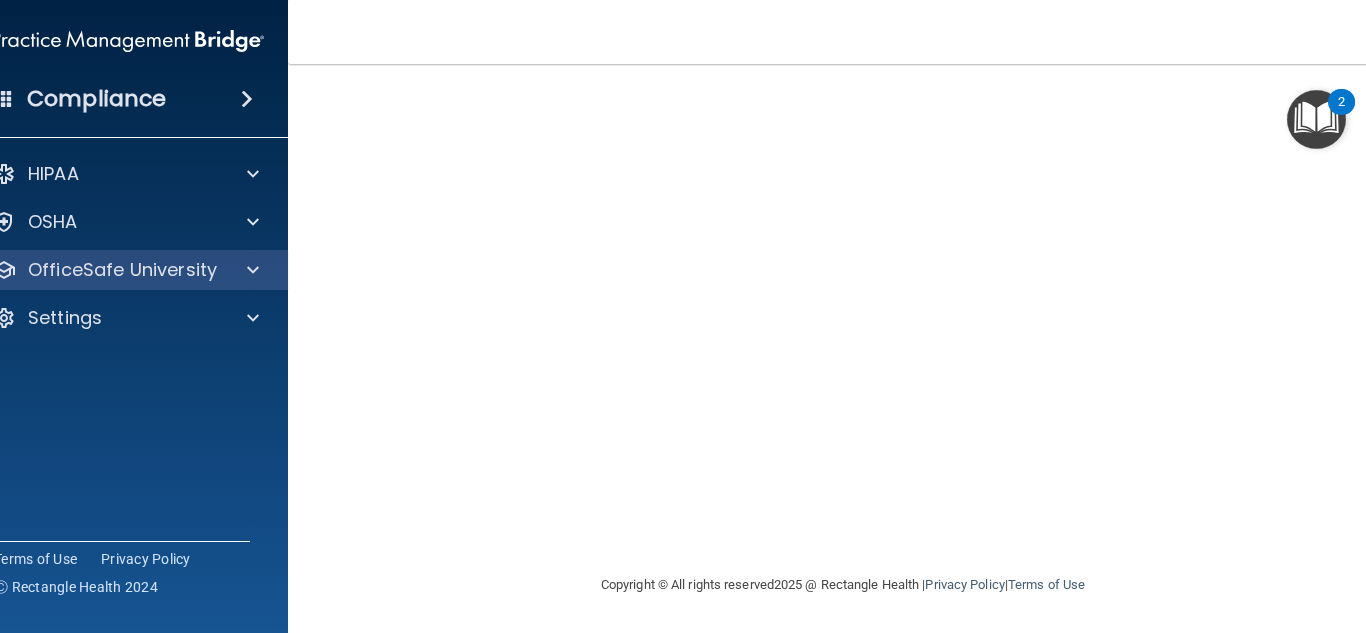 click on "OfficeSafe University" at bounding box center [128, 270] 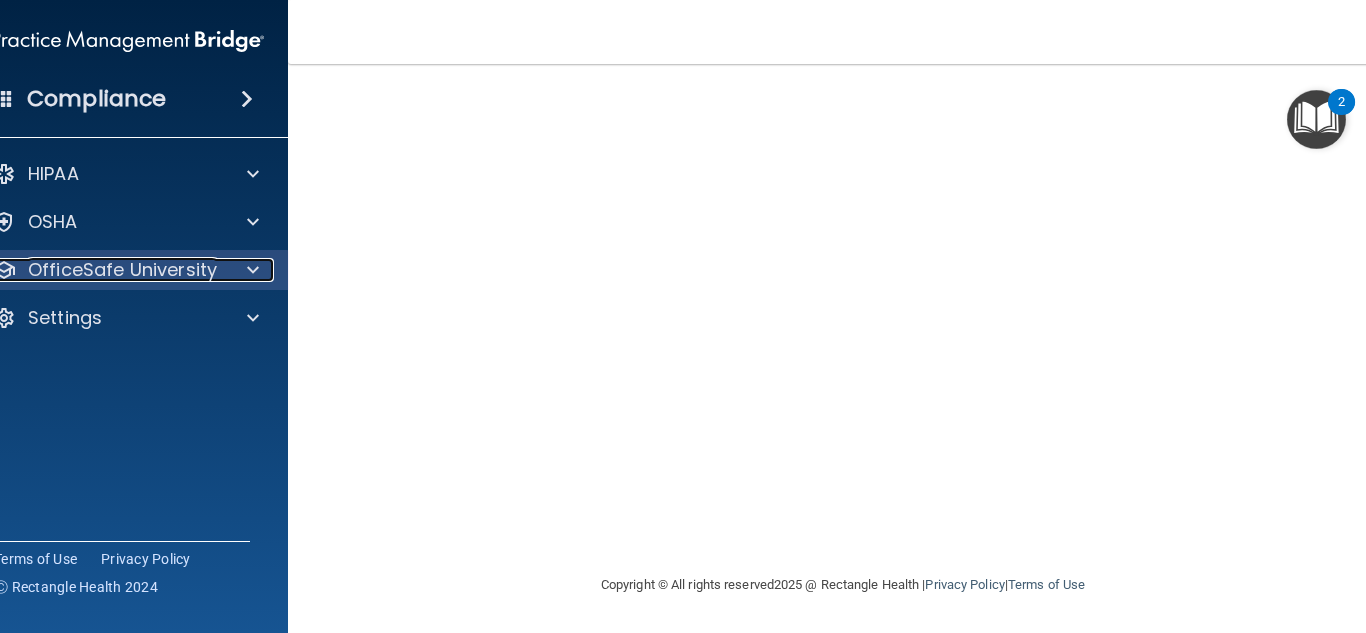 click at bounding box center (250, 270) 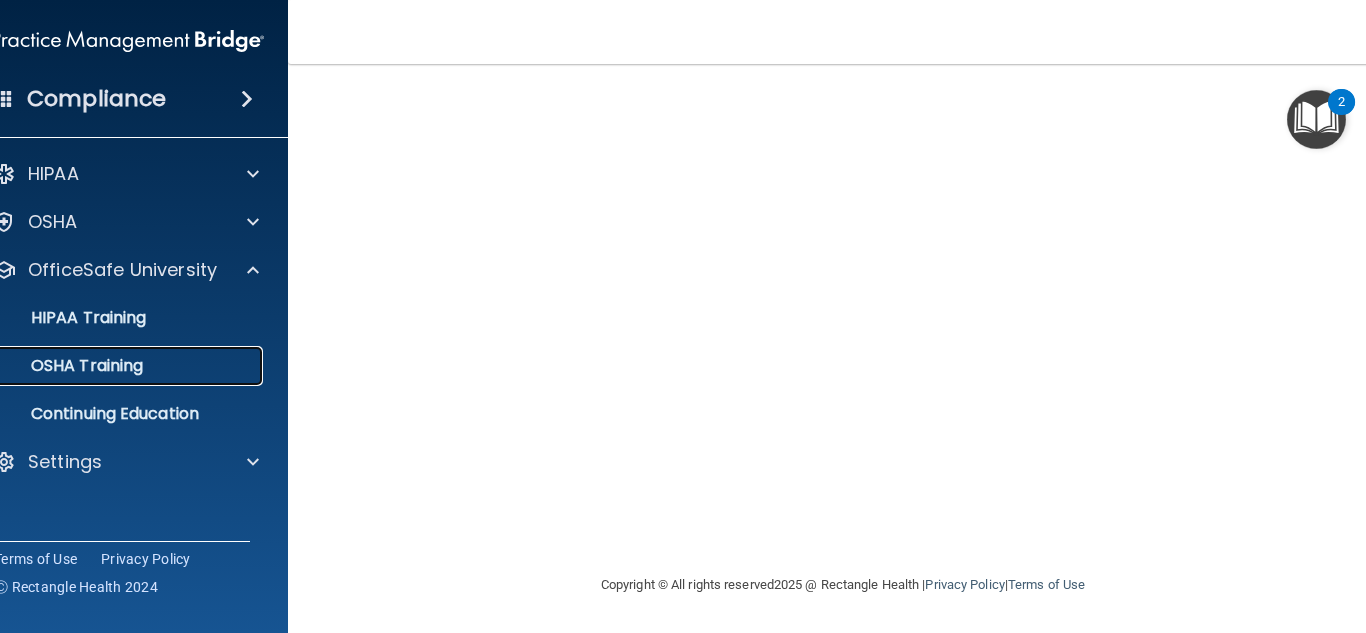 click on "OSHA Training" at bounding box center (105, 366) 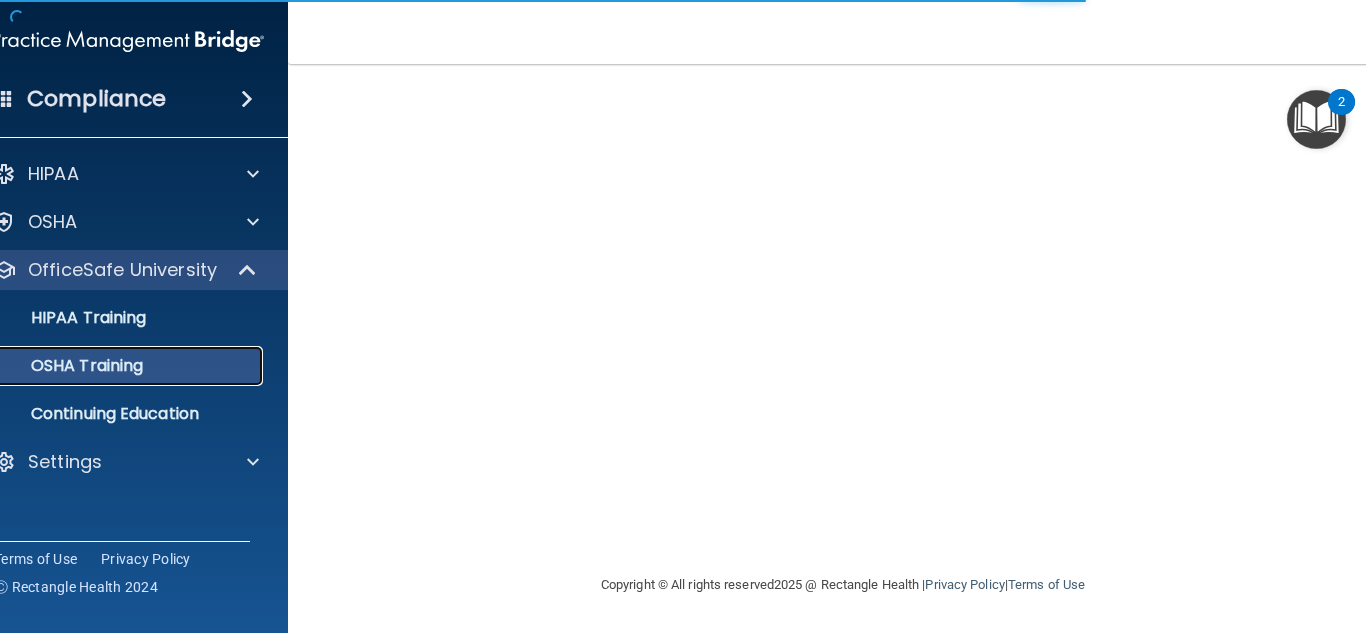 click on "OSHA Training" at bounding box center (117, 366) 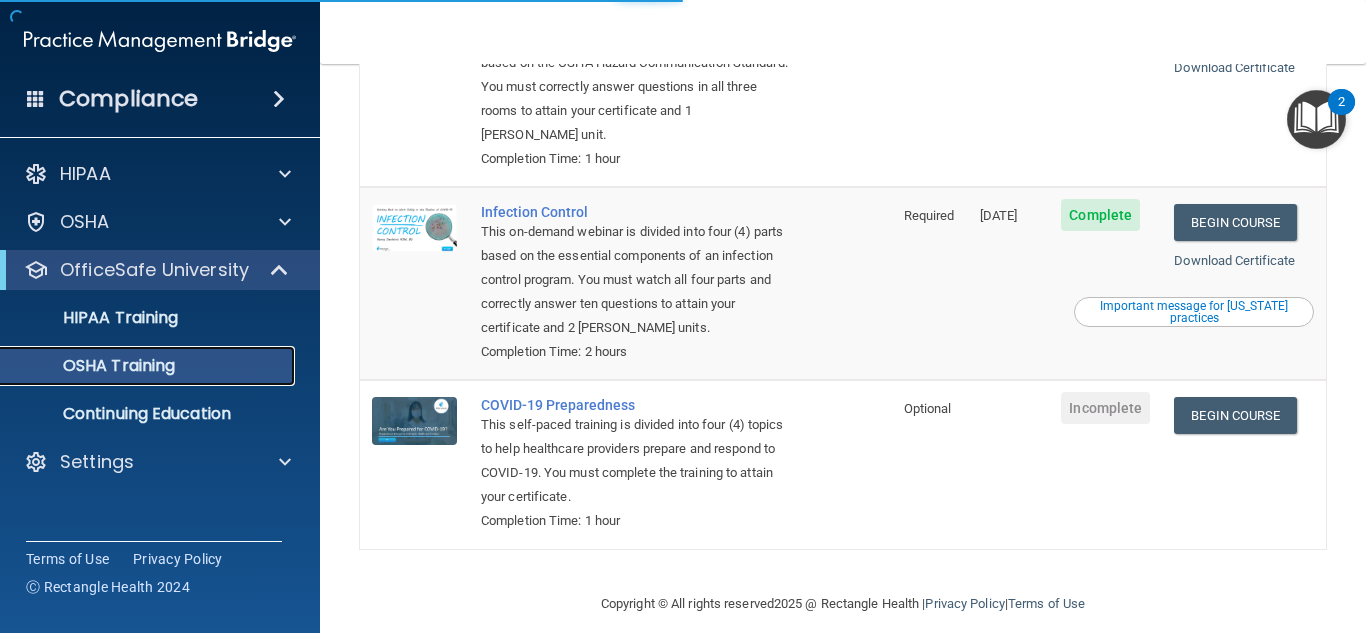 scroll, scrollTop: 471, scrollLeft: 0, axis: vertical 